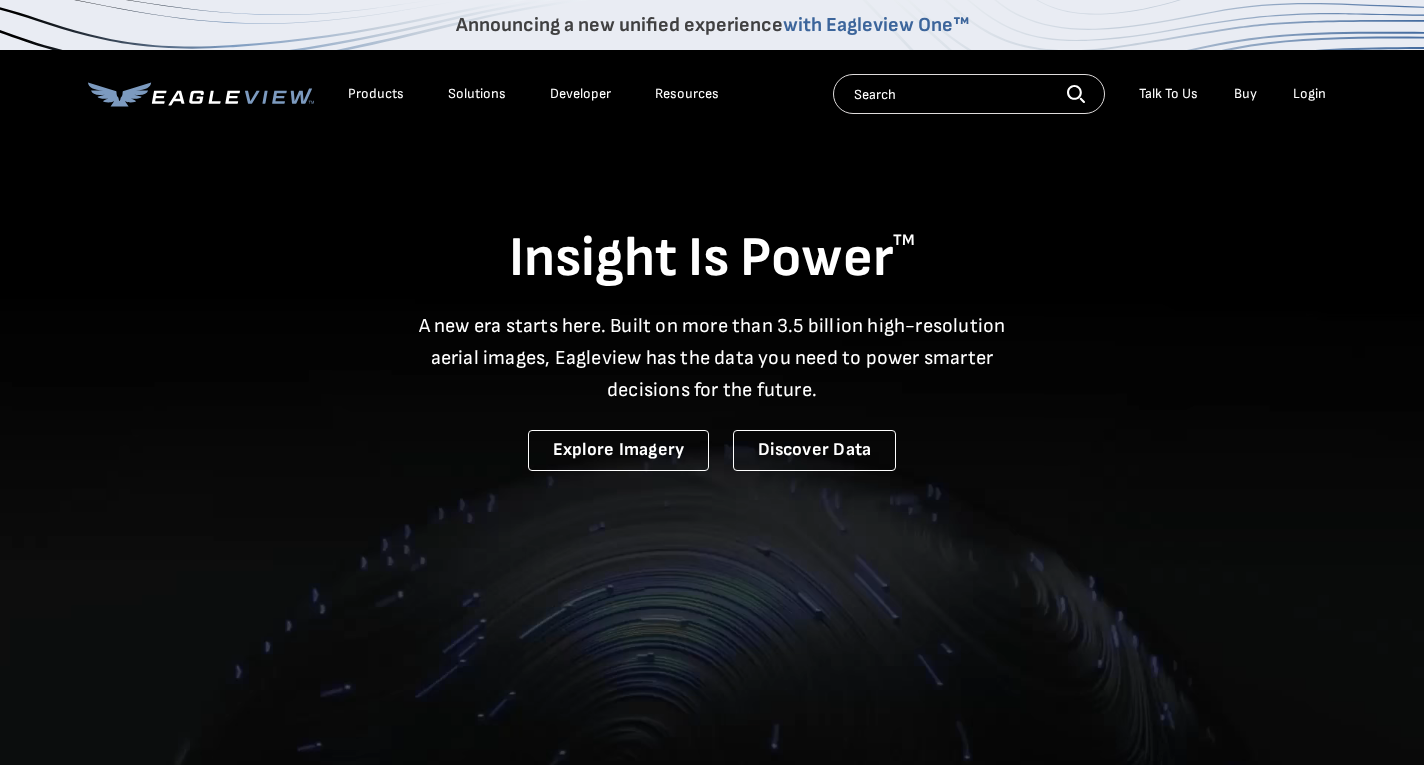 scroll, scrollTop: 0, scrollLeft: 0, axis: both 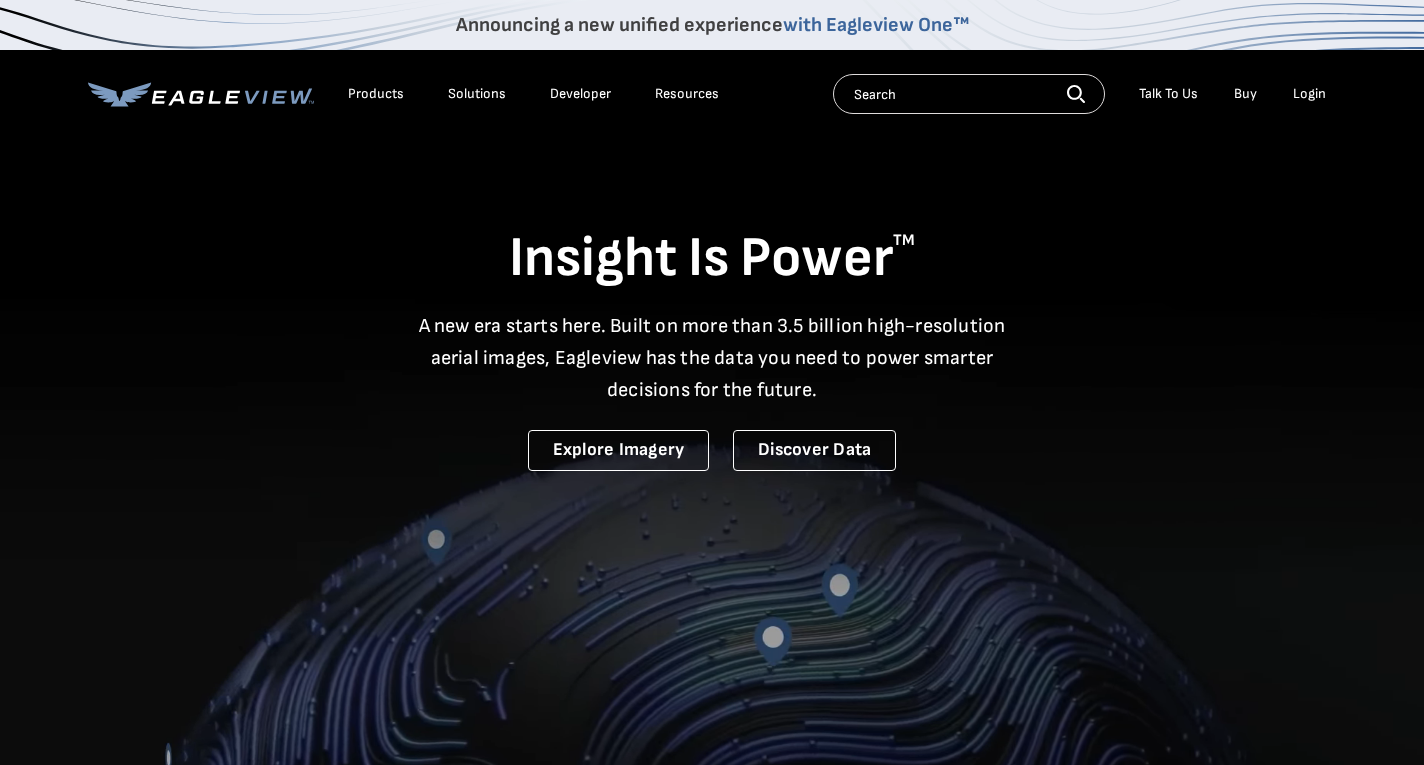 click on "Login" at bounding box center [1309, 94] 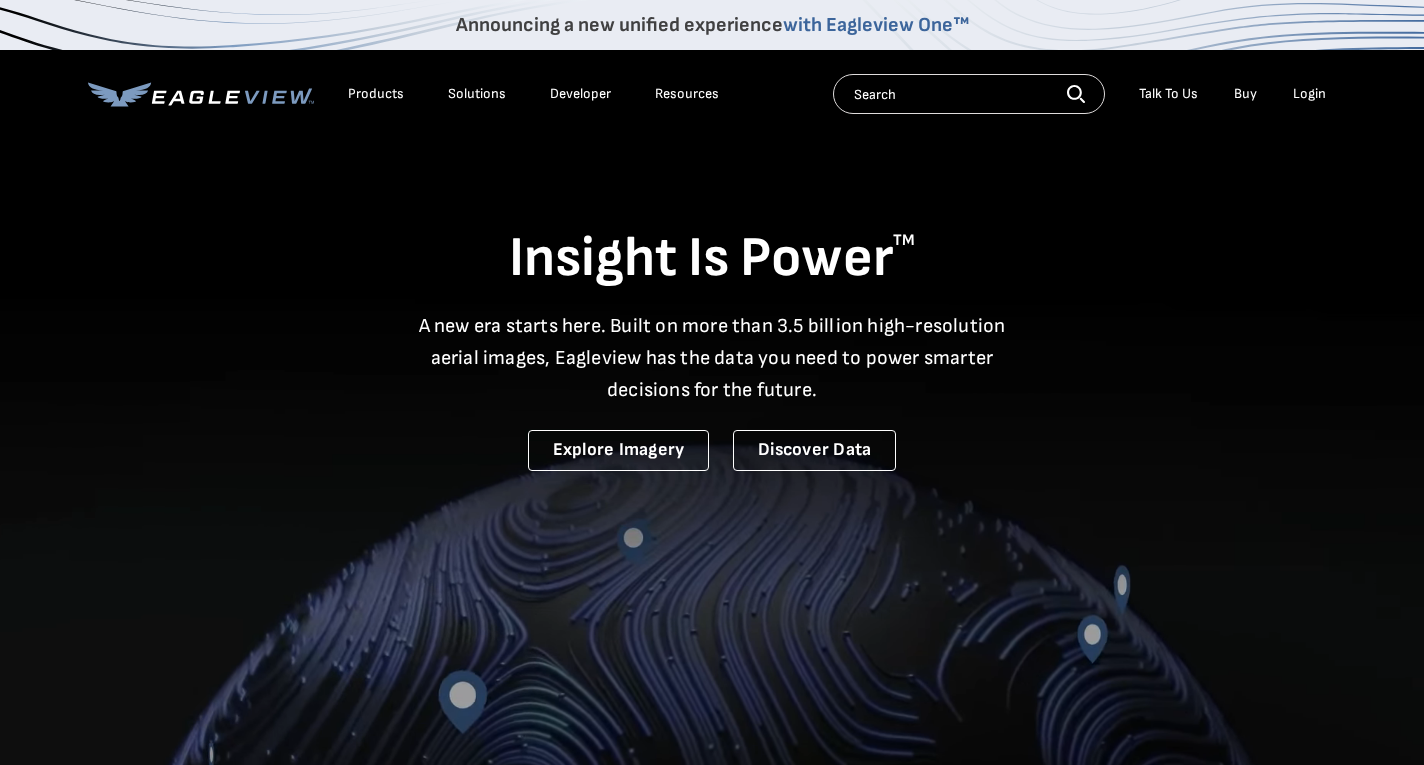 click on "Login" at bounding box center (1309, 94) 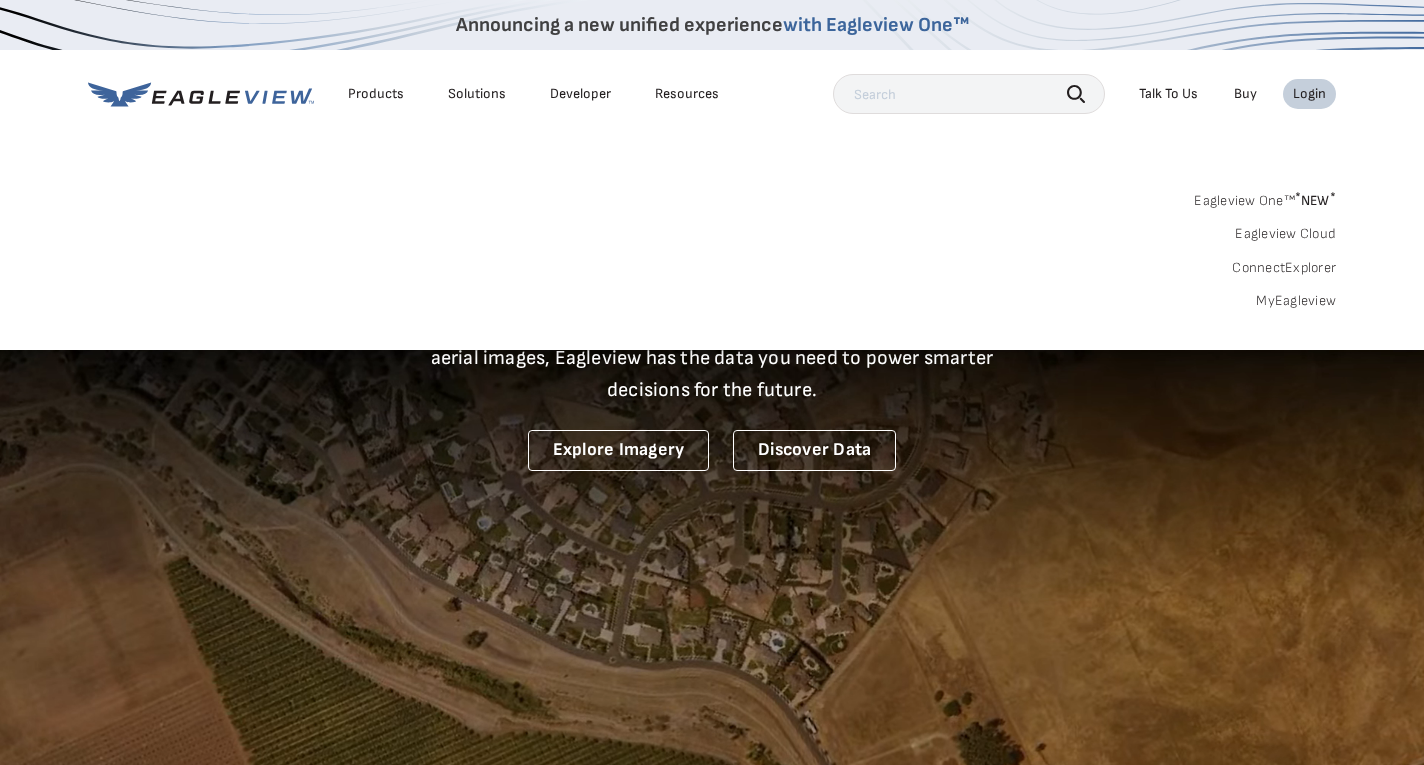 click on "Search
Talk To Us
Buy
Login" at bounding box center [1084, 94] 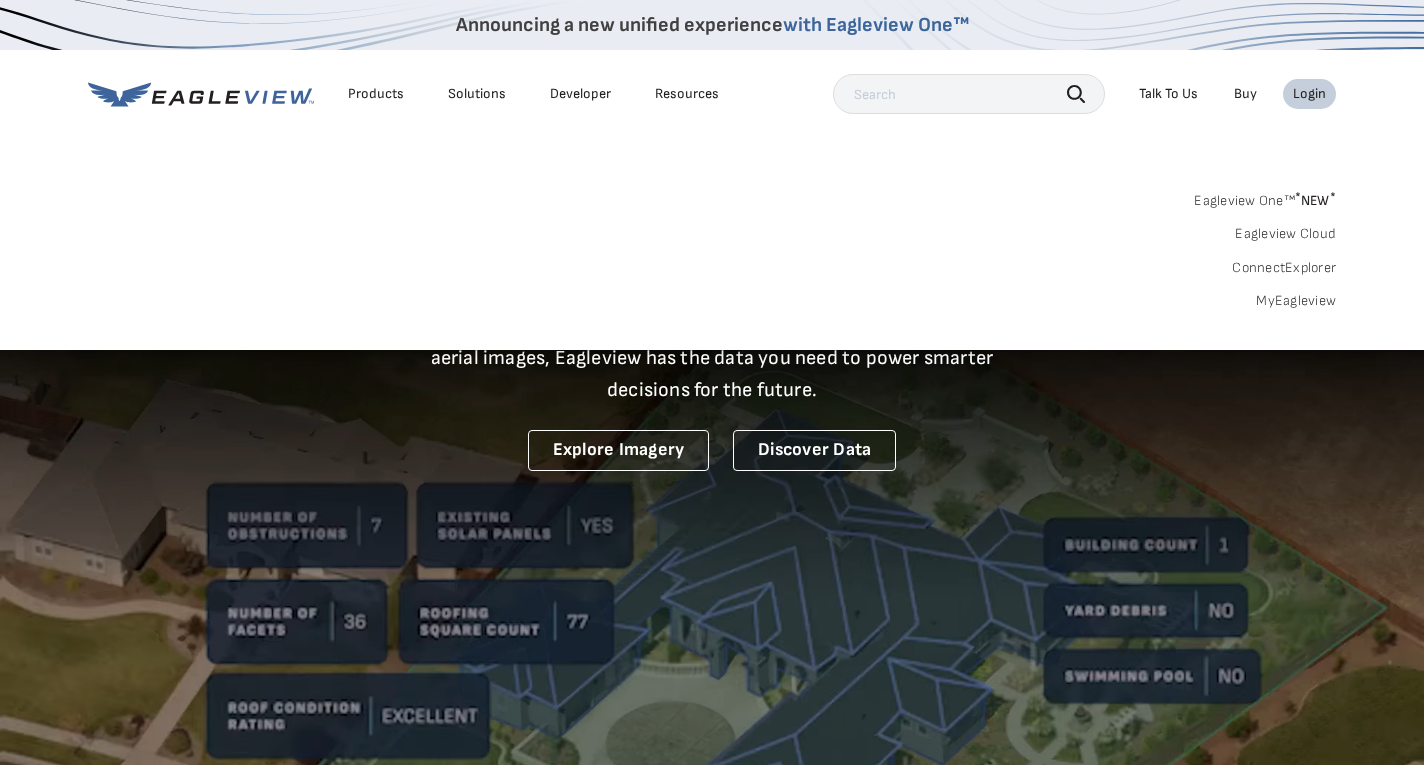 click on "MyEagleview" at bounding box center [1296, 301] 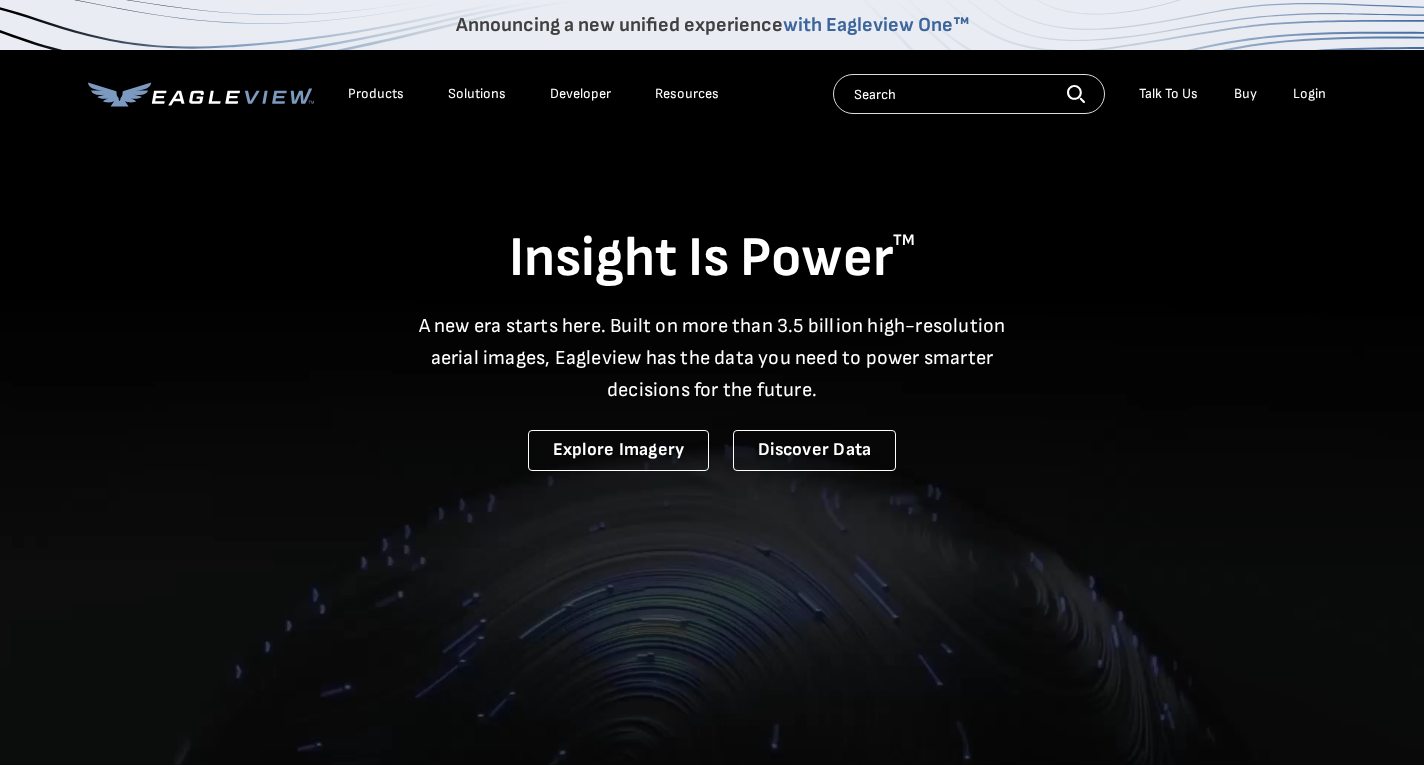 scroll, scrollTop: 0, scrollLeft: 0, axis: both 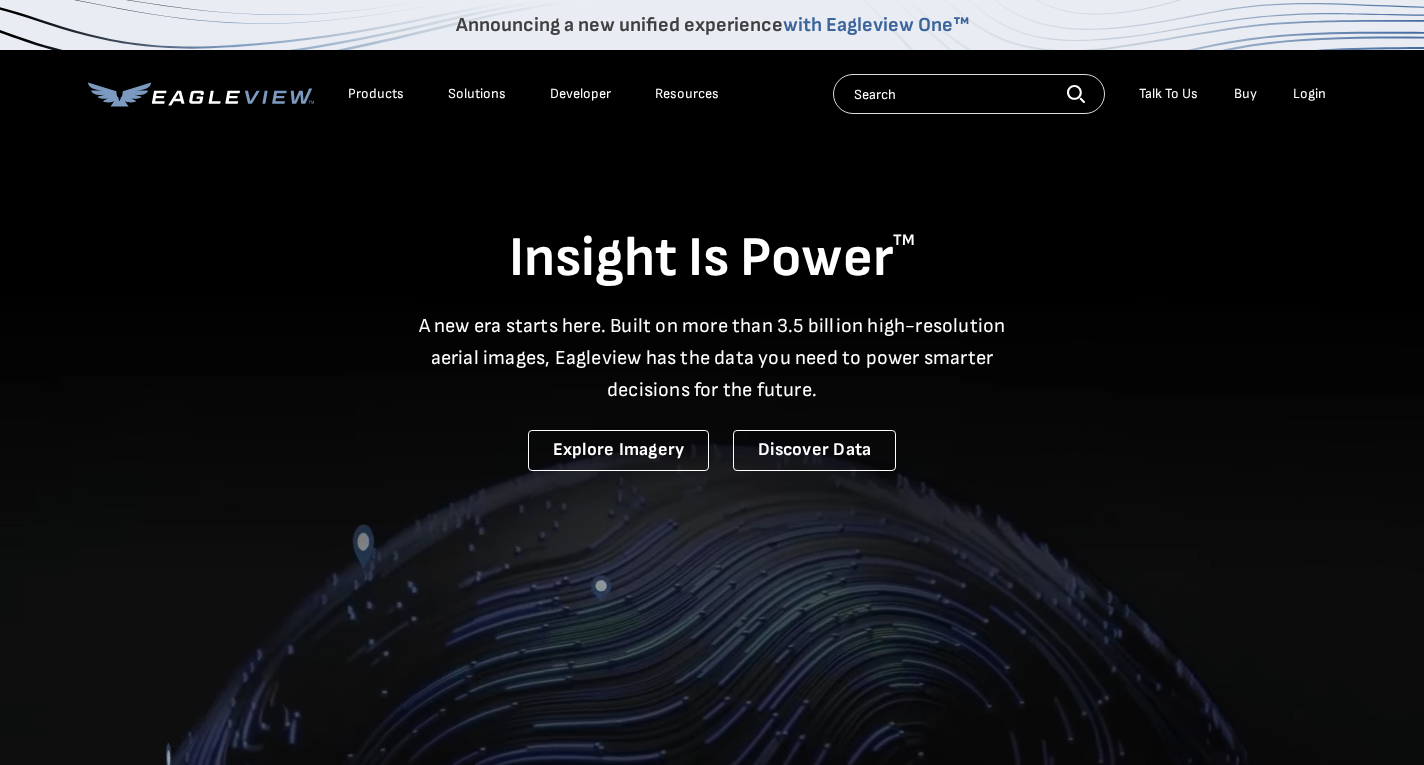 click on "Login" at bounding box center (1309, 94) 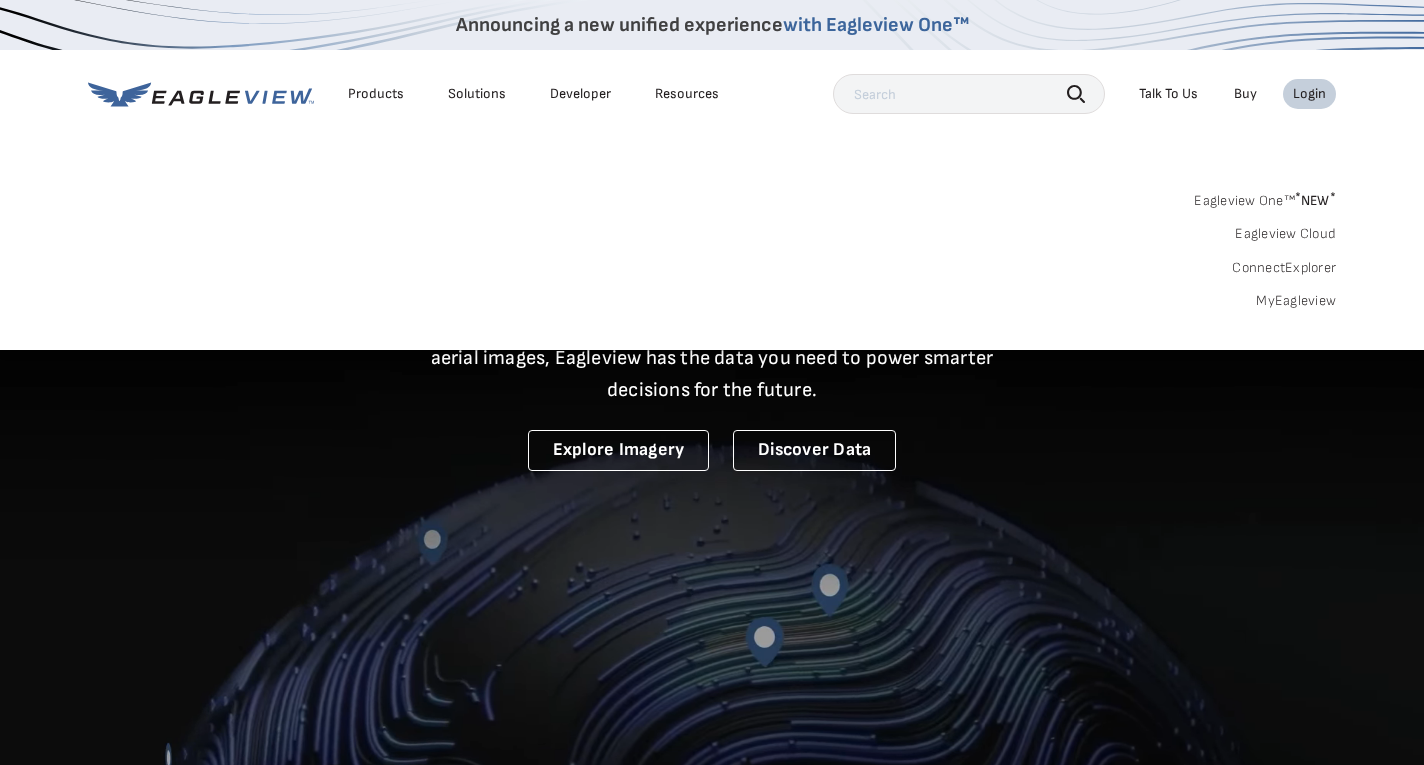 click on "Login" at bounding box center (1309, 94) 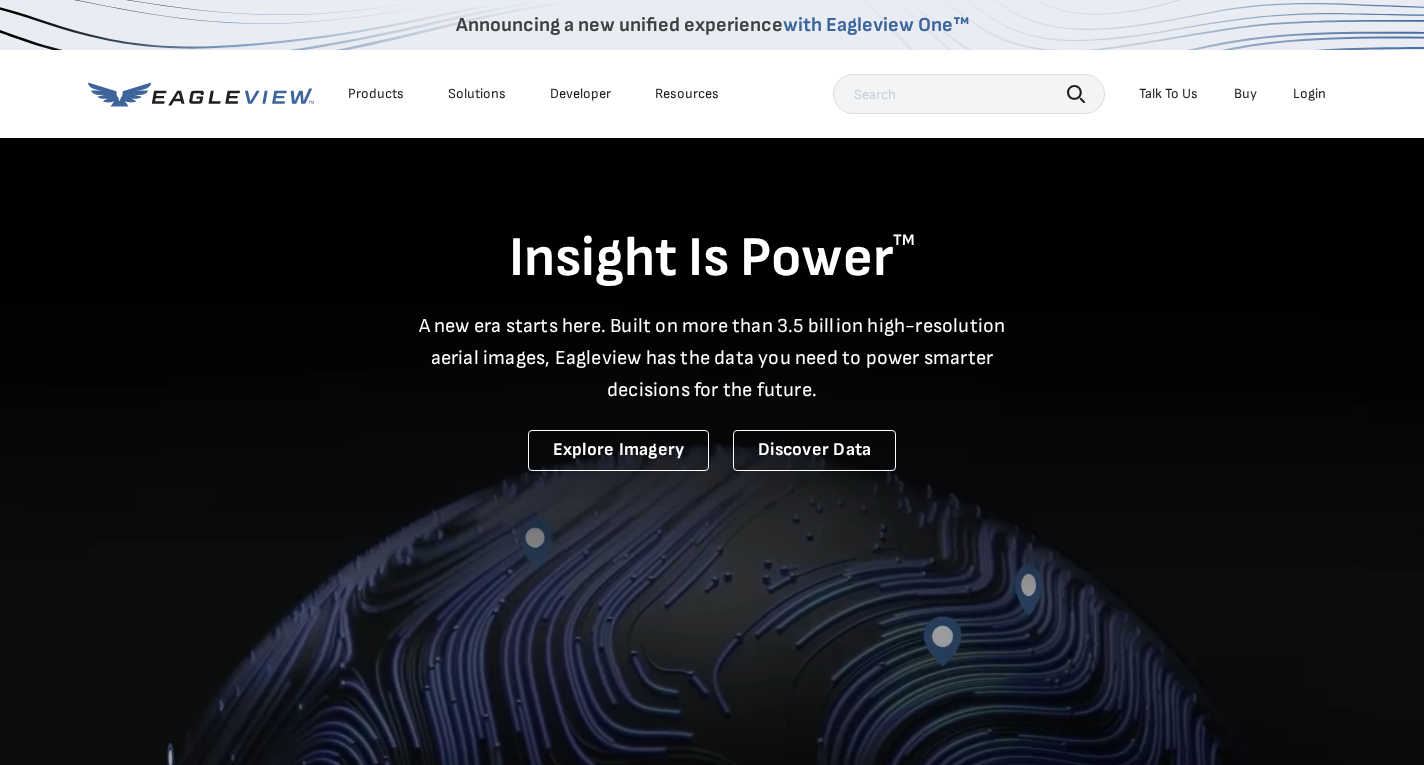 click on "Login" at bounding box center [1309, 94] 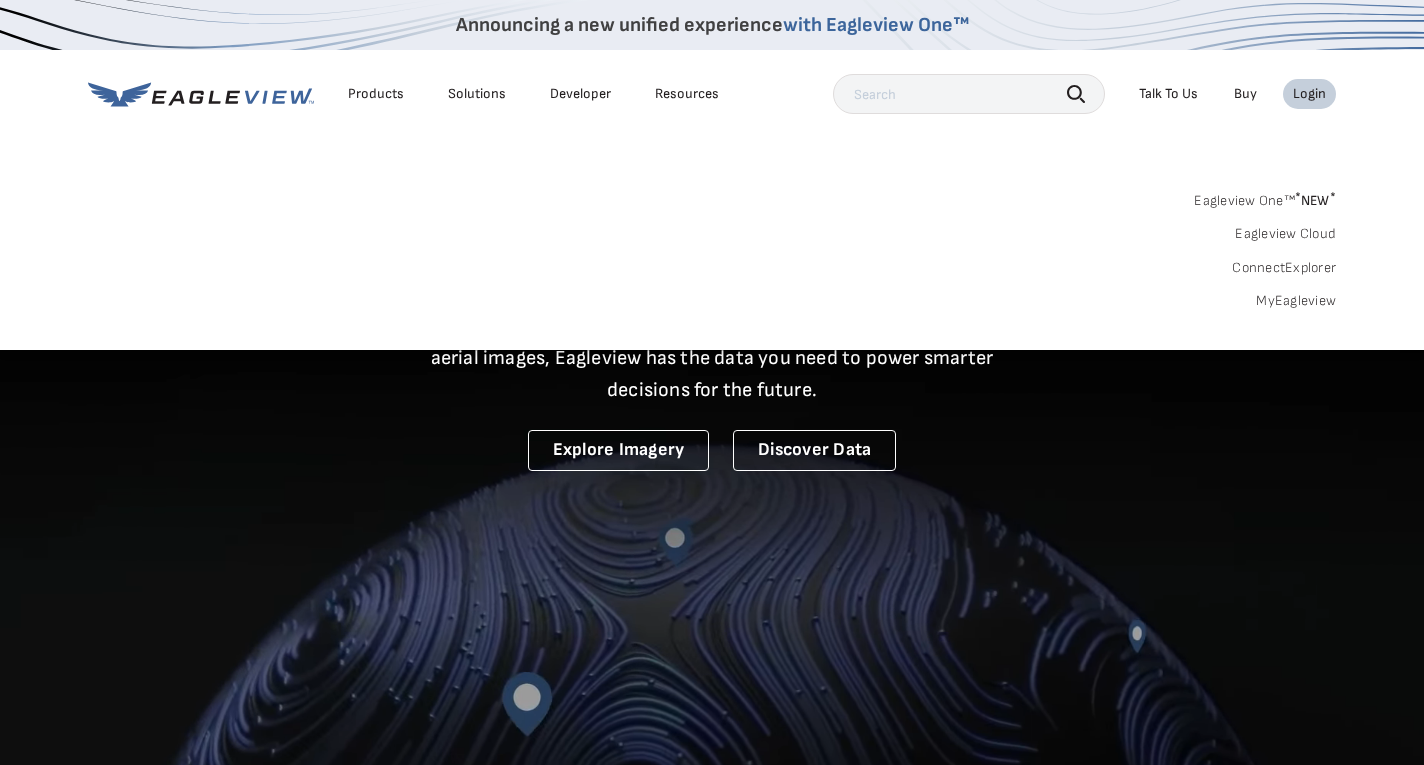 click on "Eagleview One™  * NEW *" at bounding box center [1265, 197] 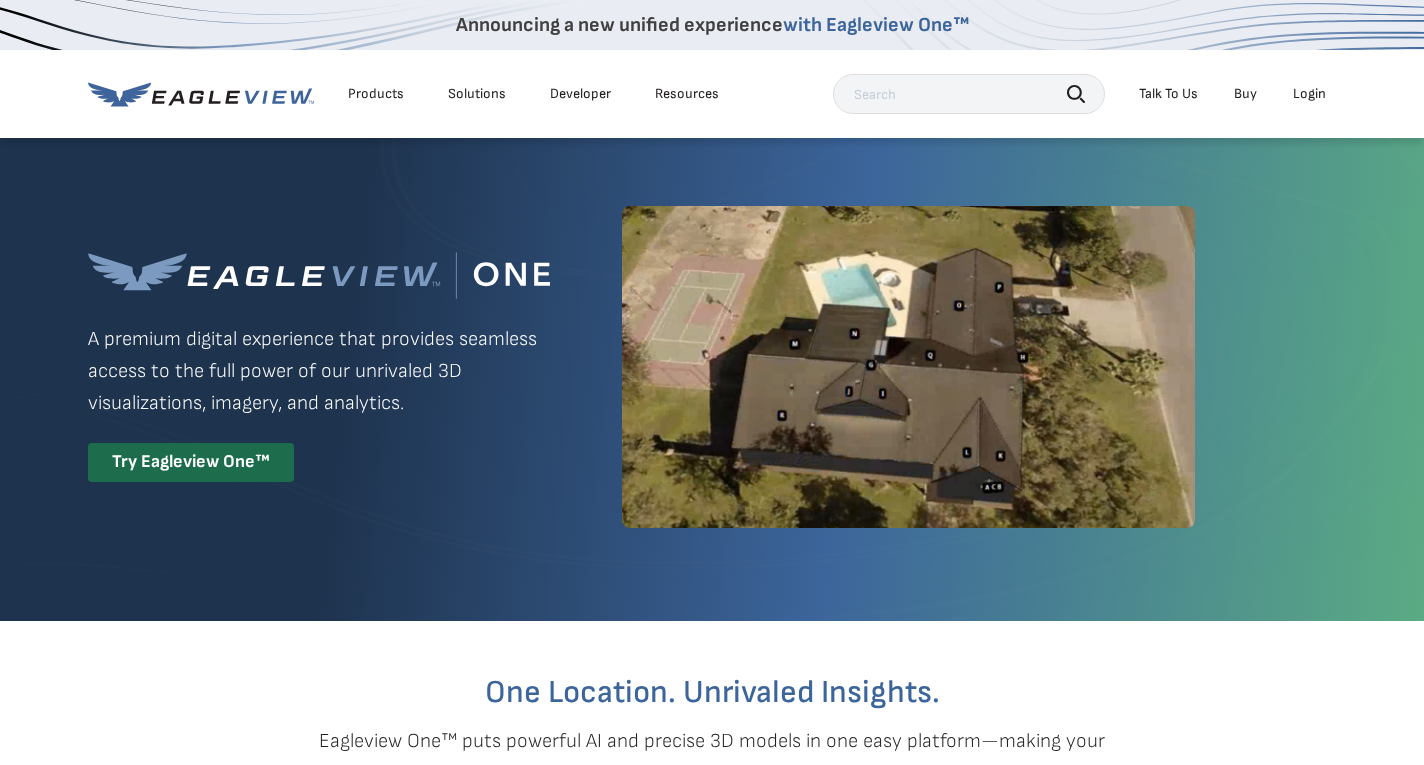 scroll, scrollTop: 0, scrollLeft: 0, axis: both 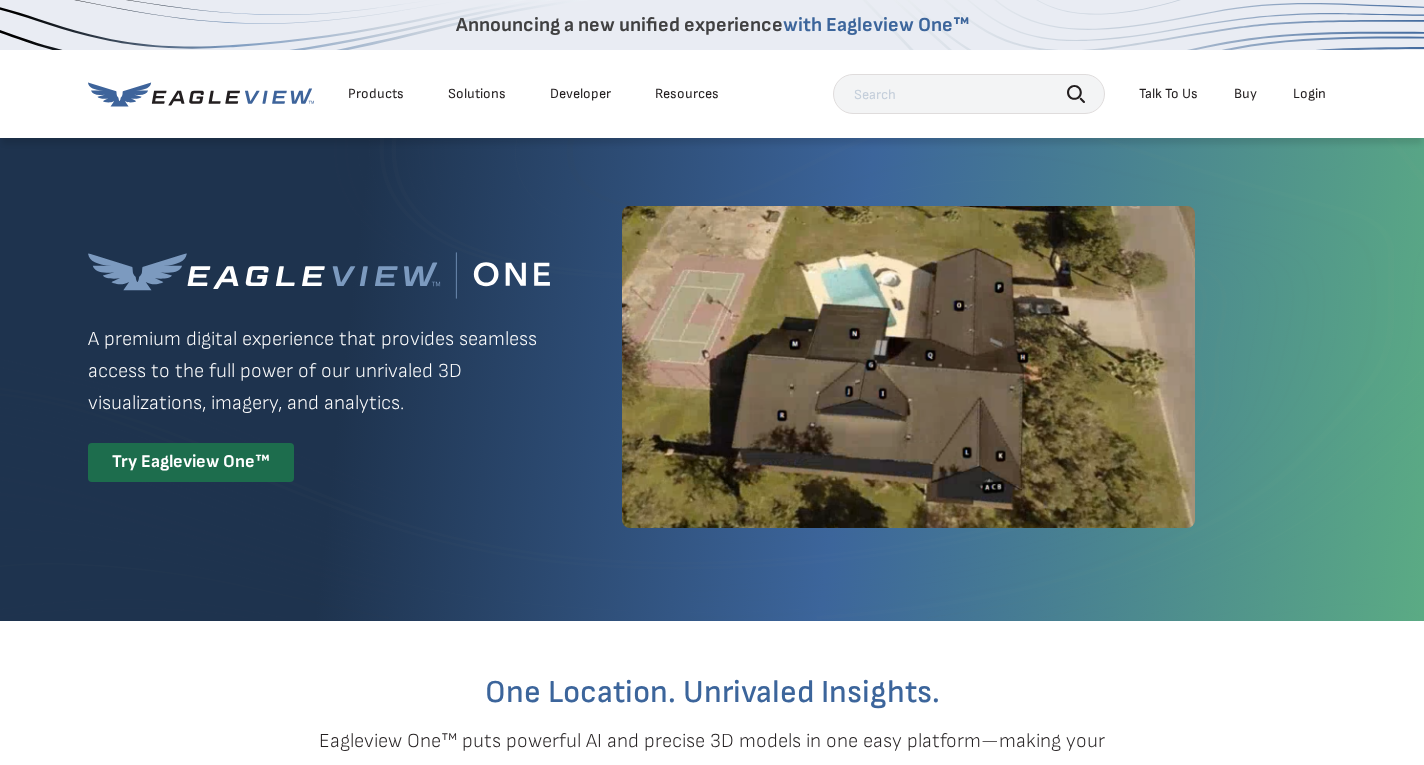 click on "Login" at bounding box center [1309, 94] 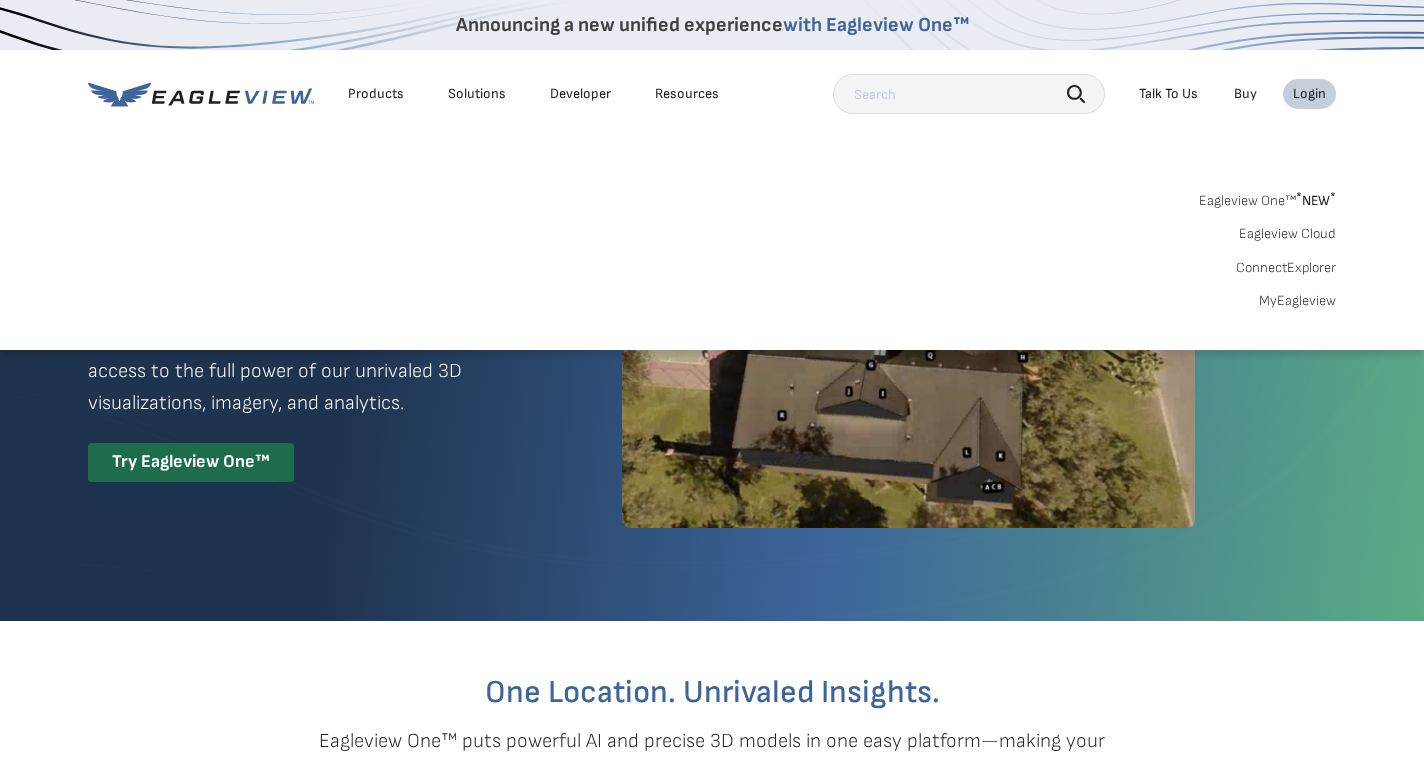 click on "Eagleview One™  * NEW *" at bounding box center (1267, 197) 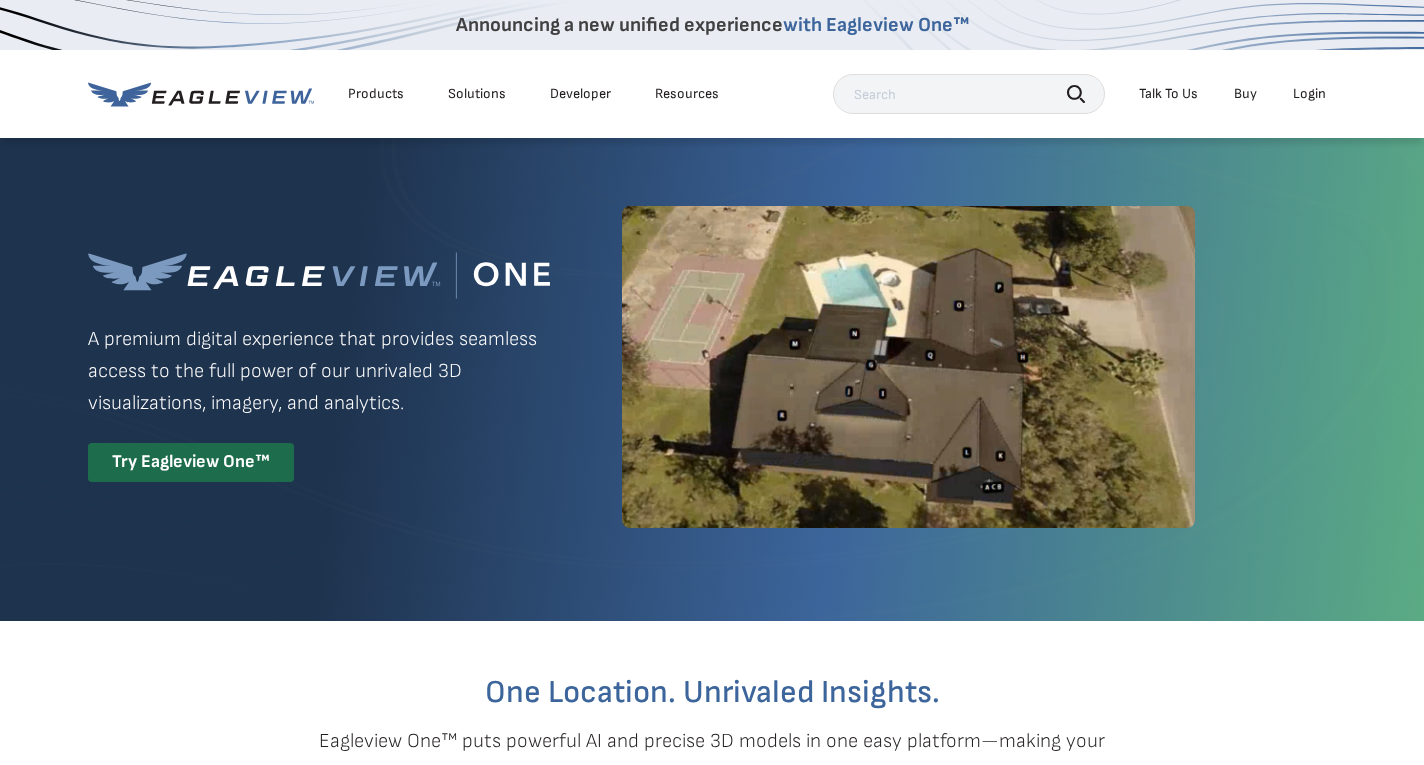 scroll, scrollTop: 0, scrollLeft: 0, axis: both 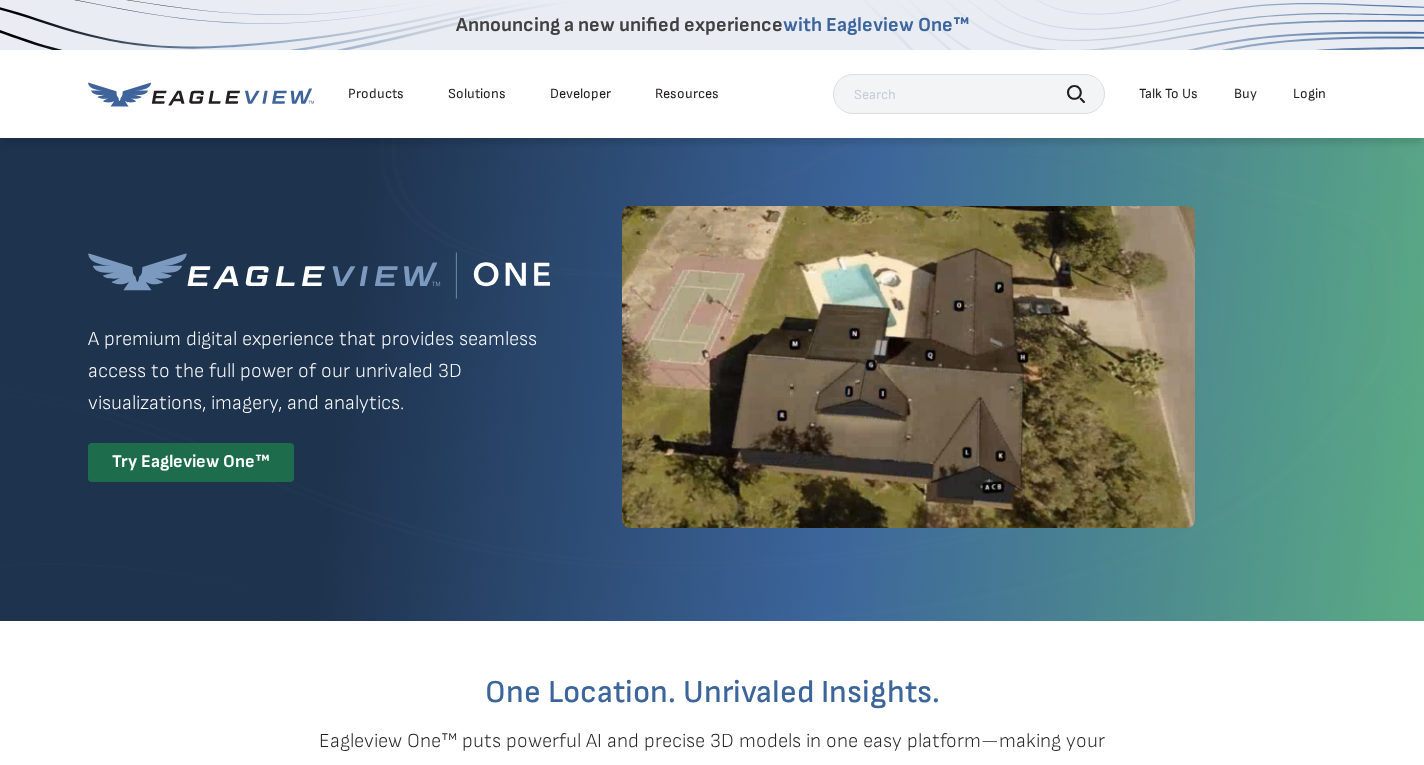 click 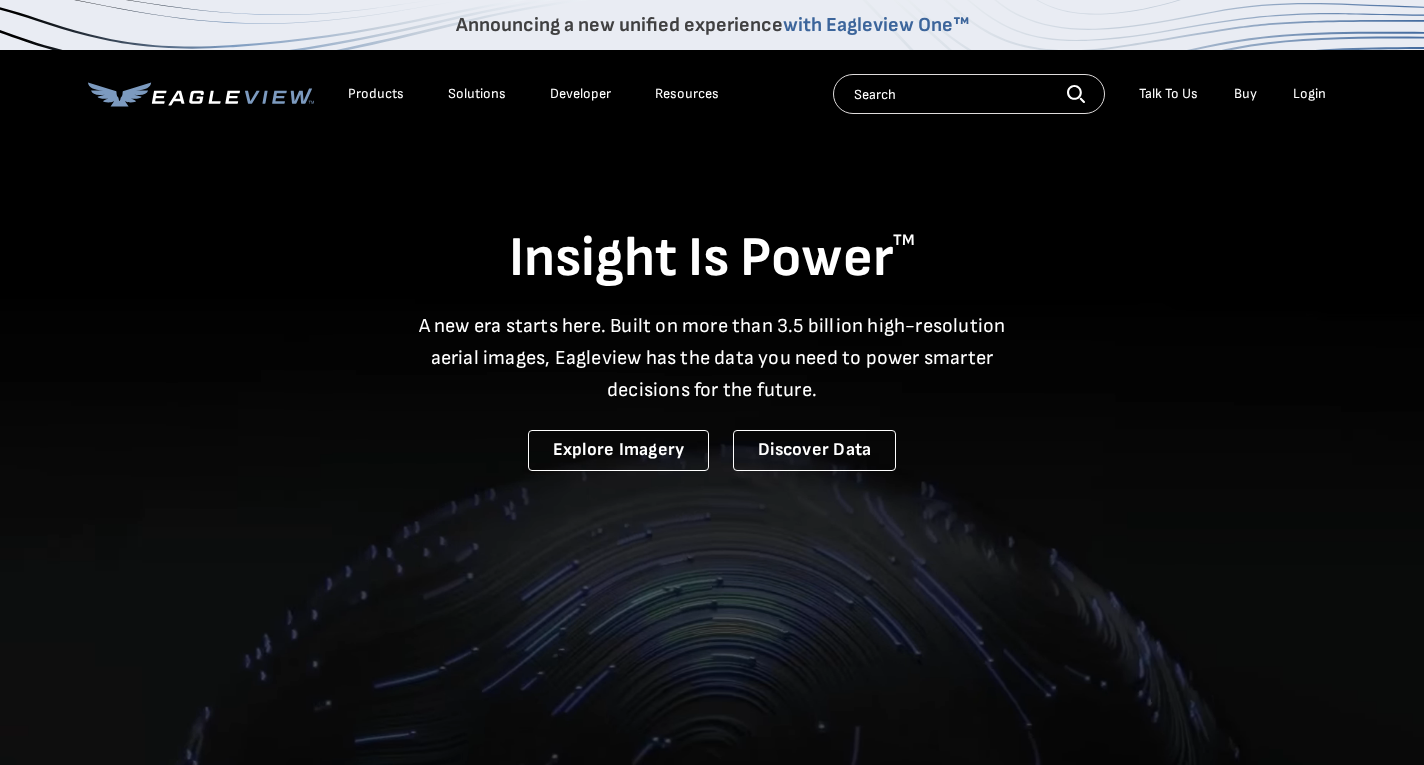scroll, scrollTop: 0, scrollLeft: 0, axis: both 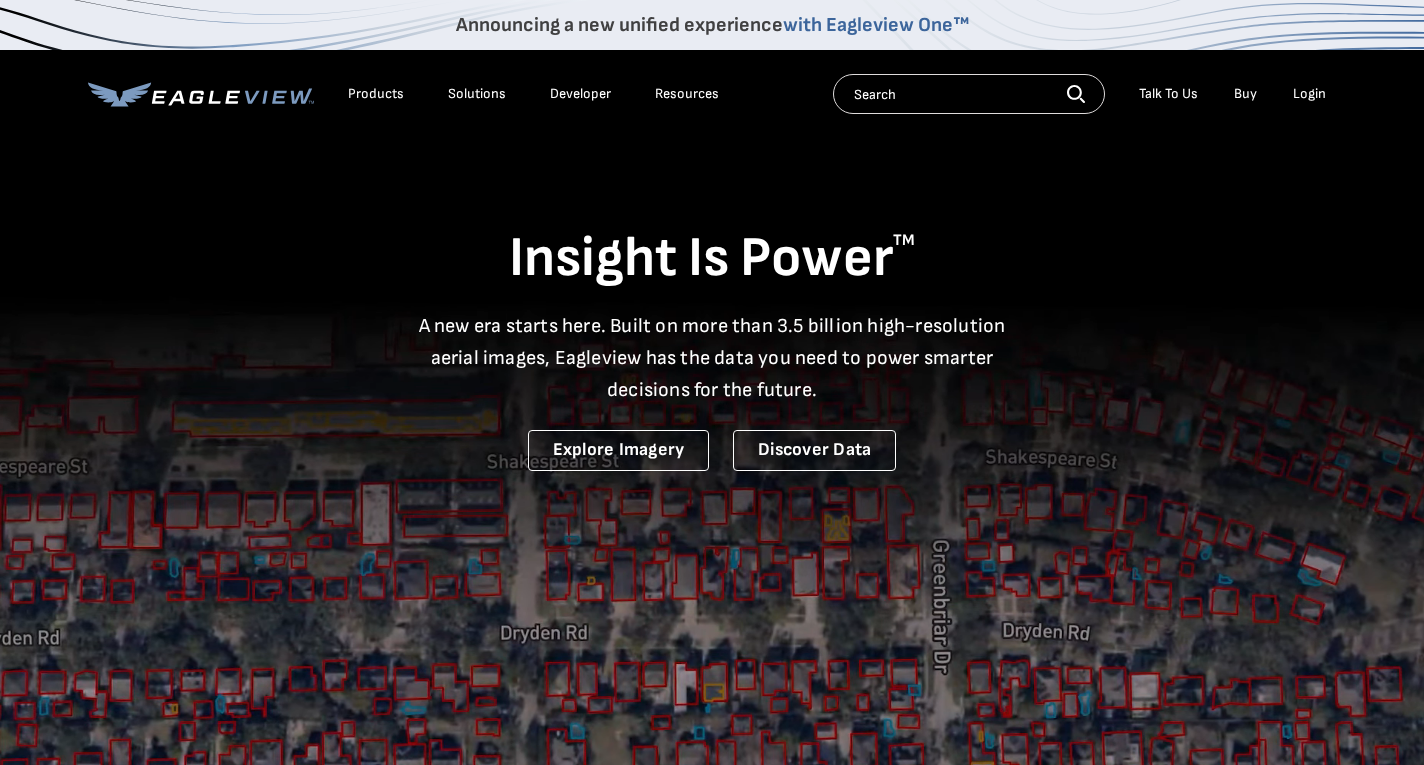 click on "Login" at bounding box center [1309, 94] 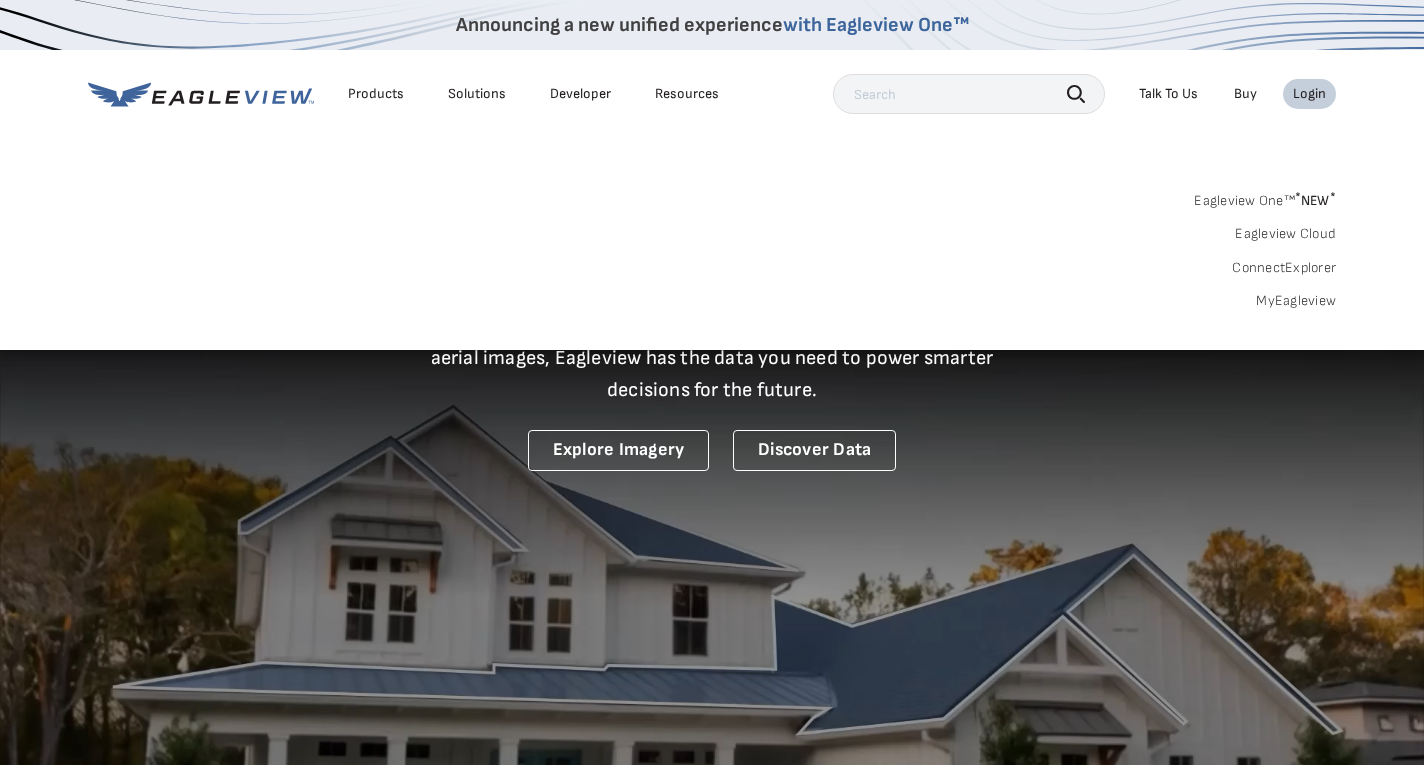 click on "Eagleview One™  * NEW *" at bounding box center (1265, 197) 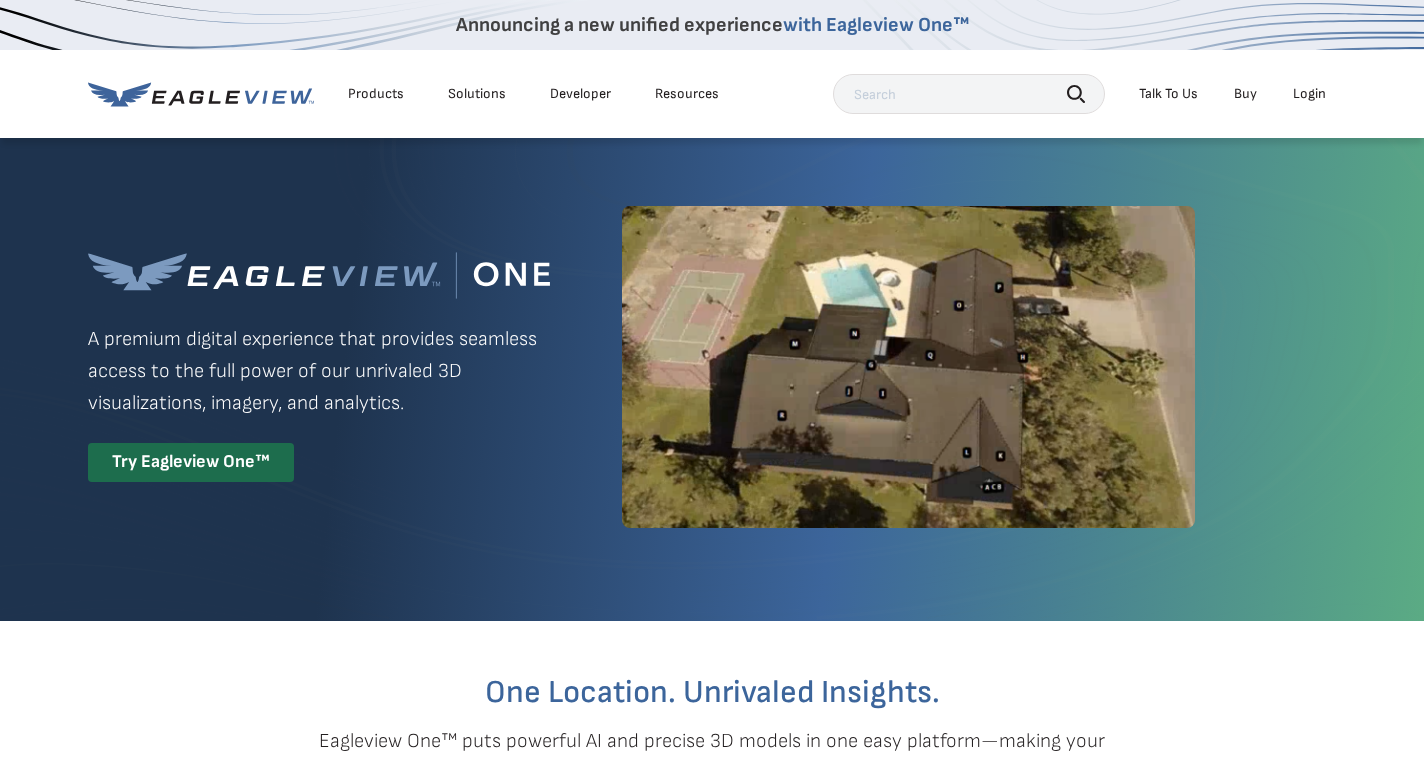 scroll, scrollTop: 0, scrollLeft: 0, axis: both 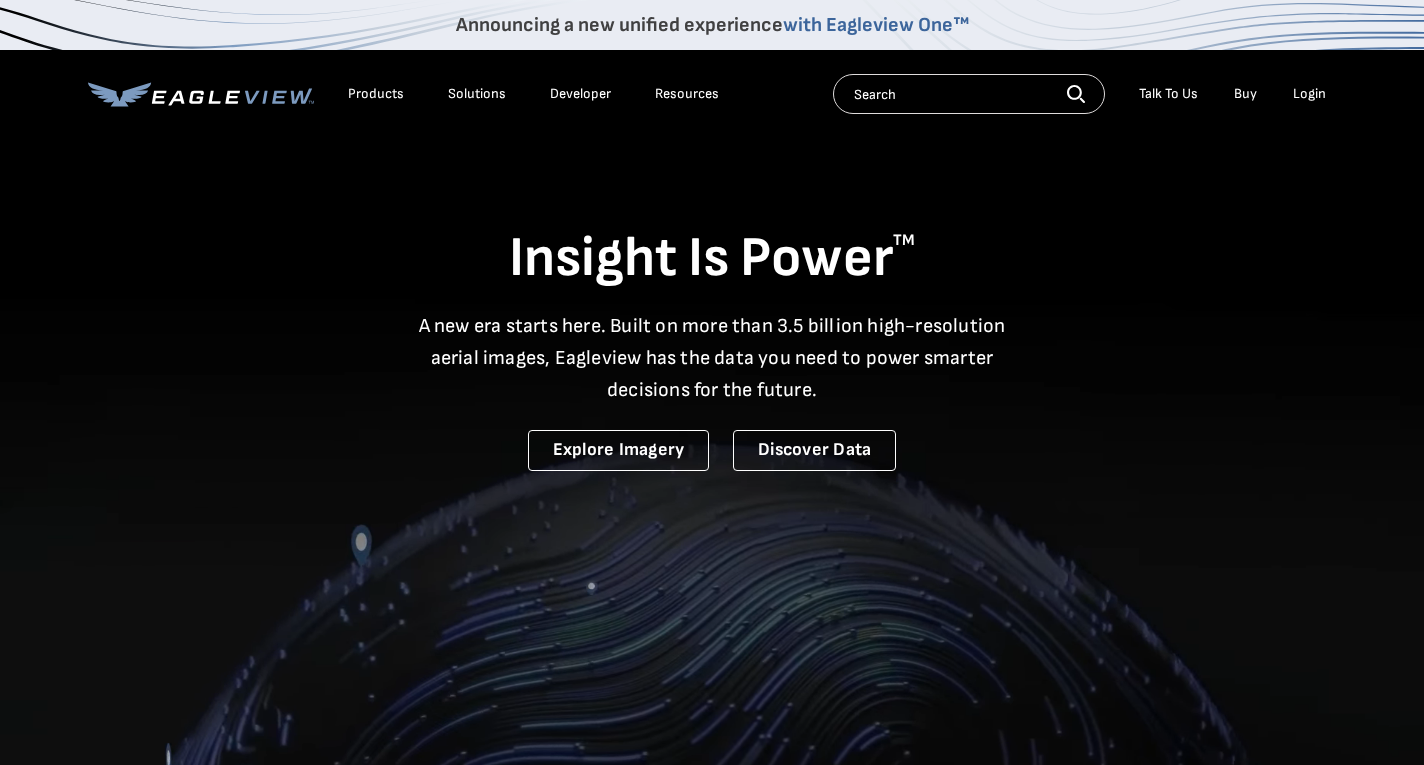 click on "Login" at bounding box center [1309, 94] 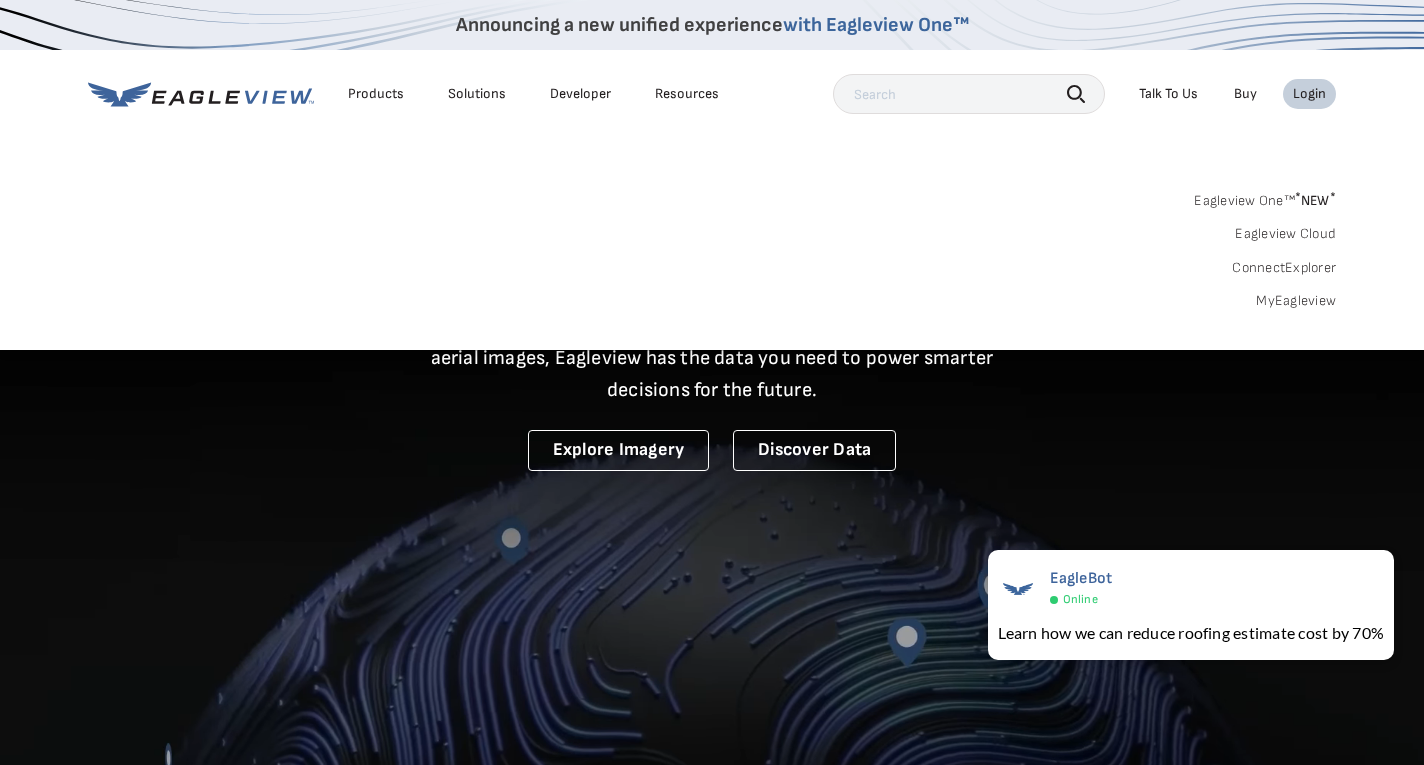 click on "MyEagleview" at bounding box center (1296, 301) 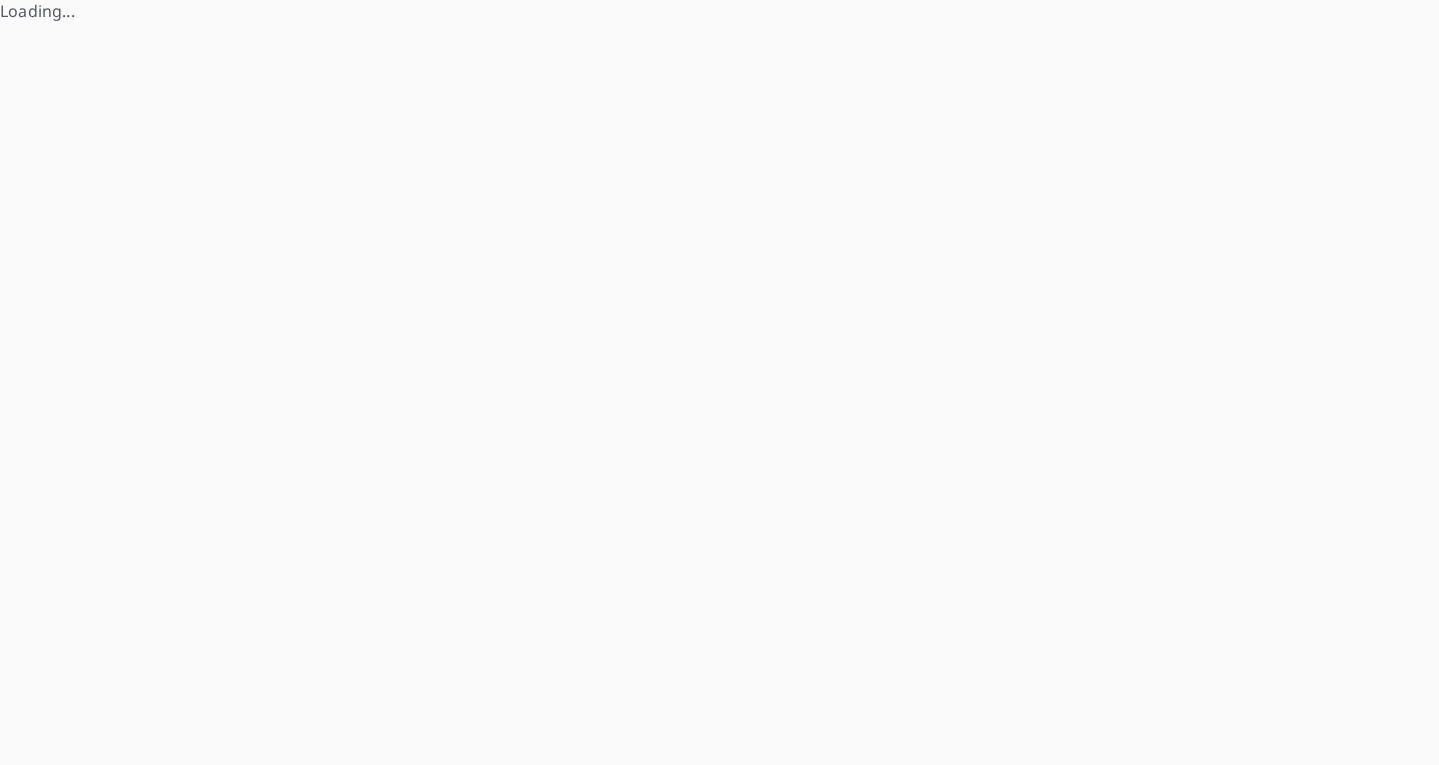 scroll, scrollTop: 0, scrollLeft: 0, axis: both 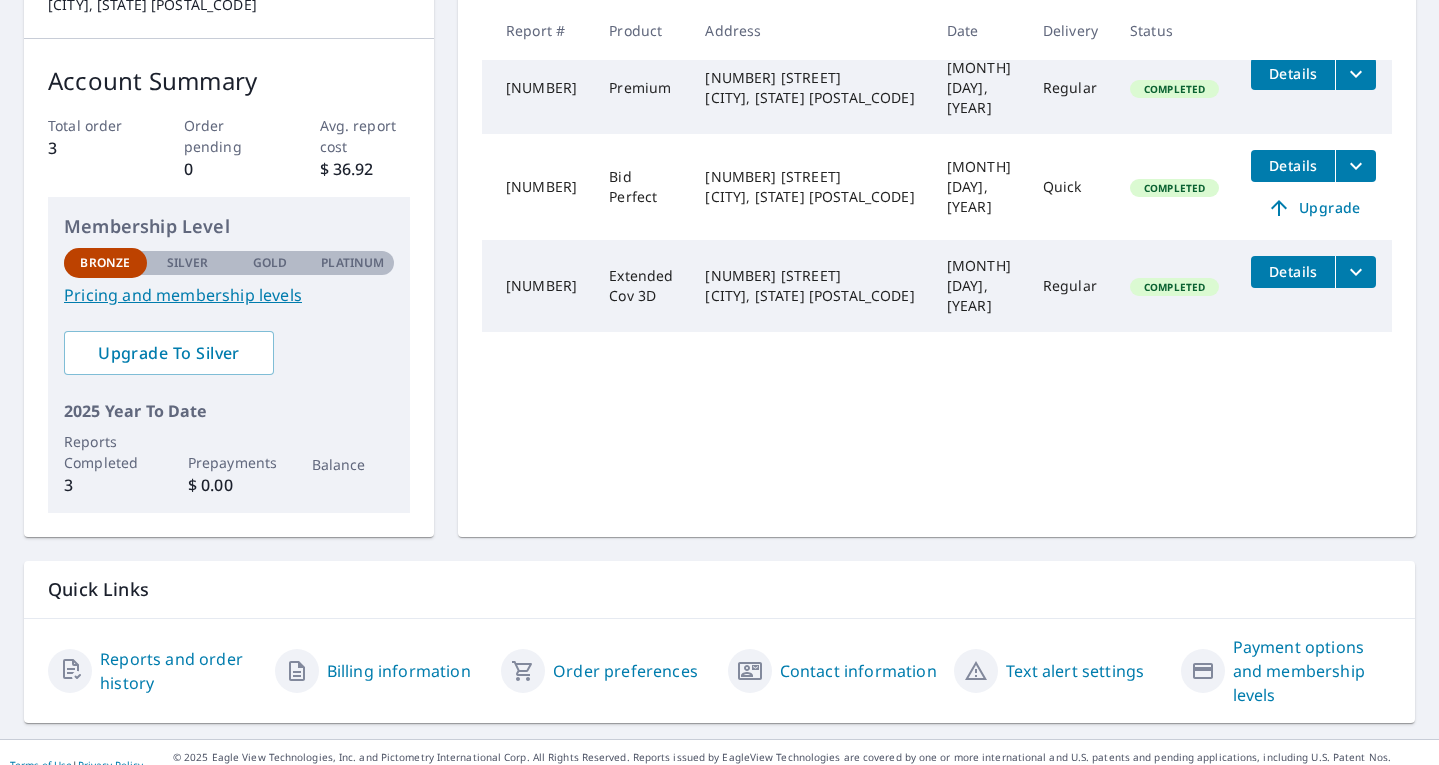 drag, startPoint x: 406, startPoint y: 418, endPoint x: 609, endPoint y: 487, distance: 214.40616 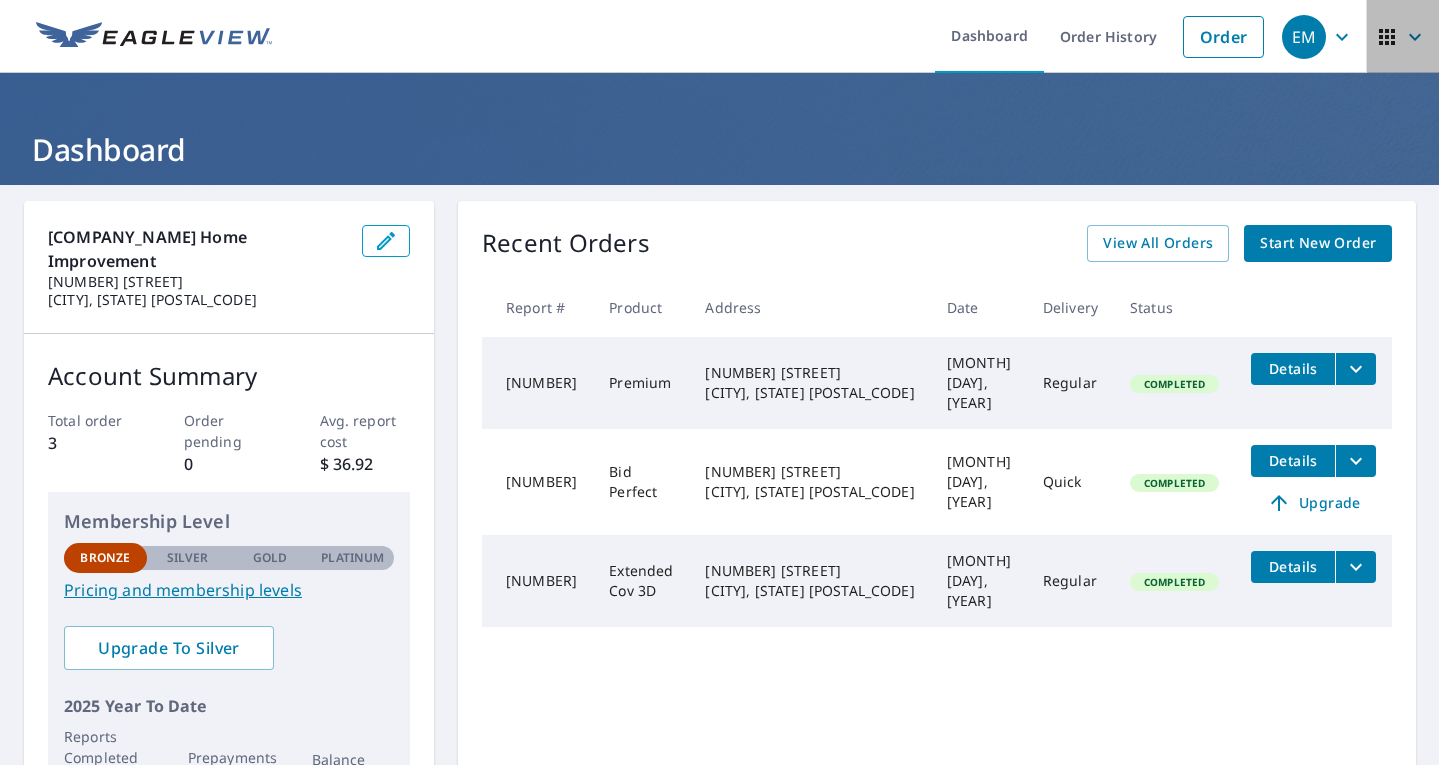click 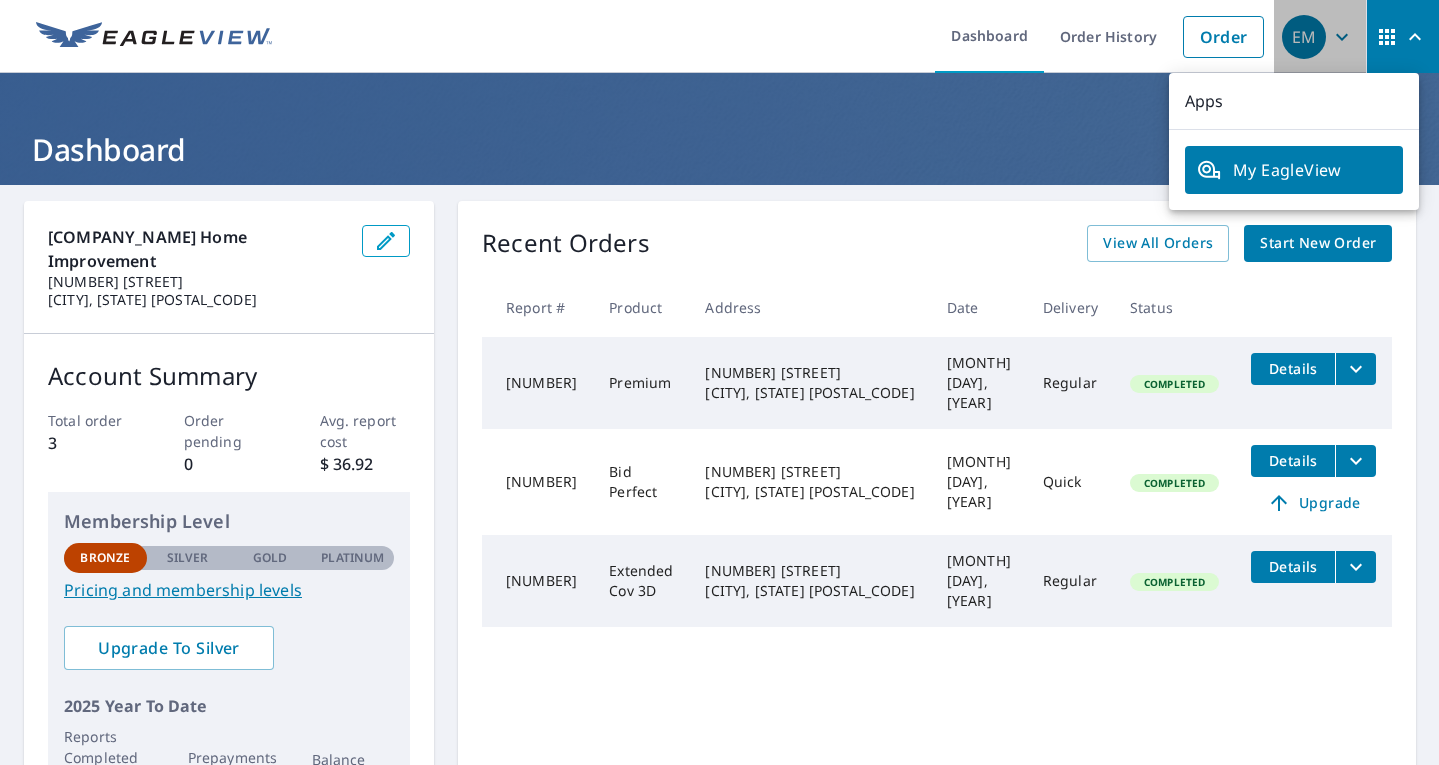 click 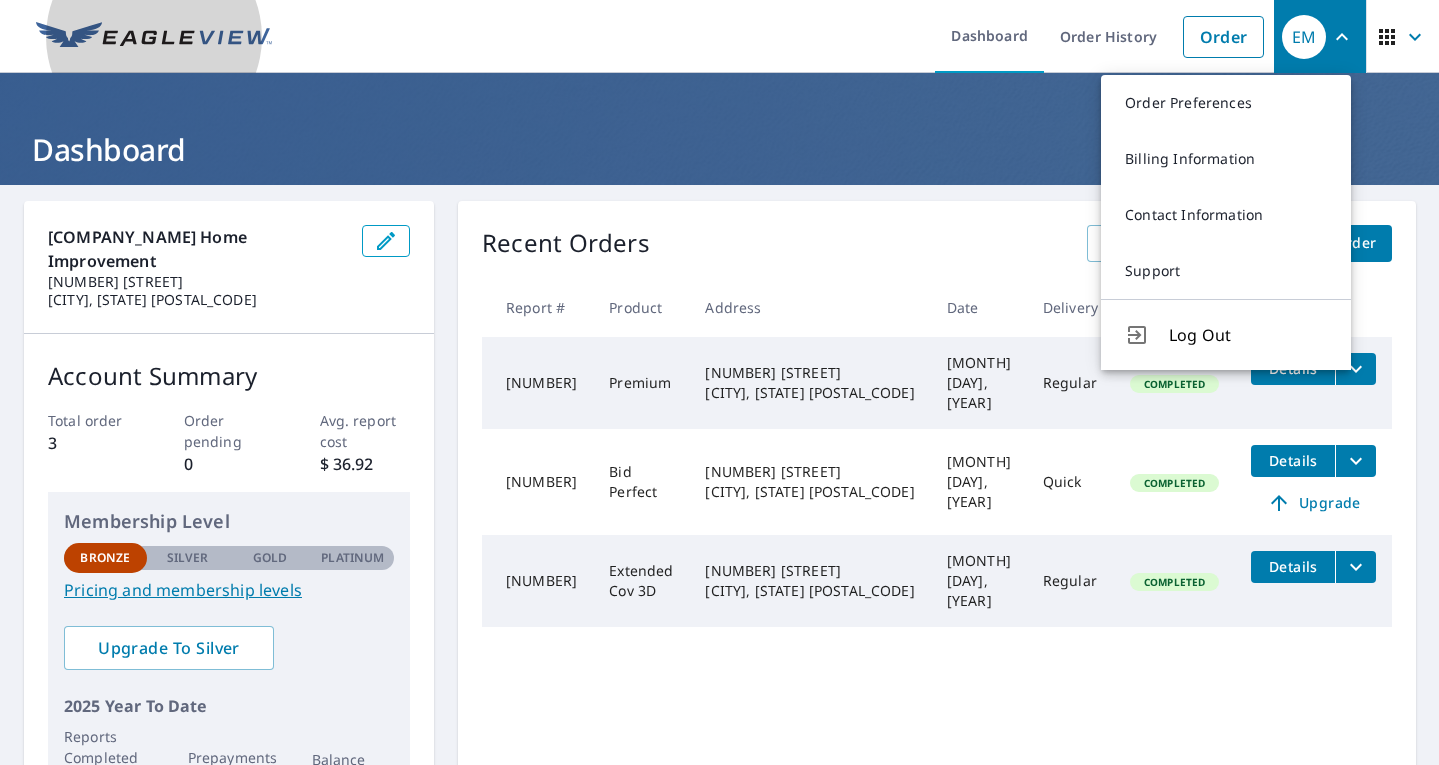 click at bounding box center [154, 37] 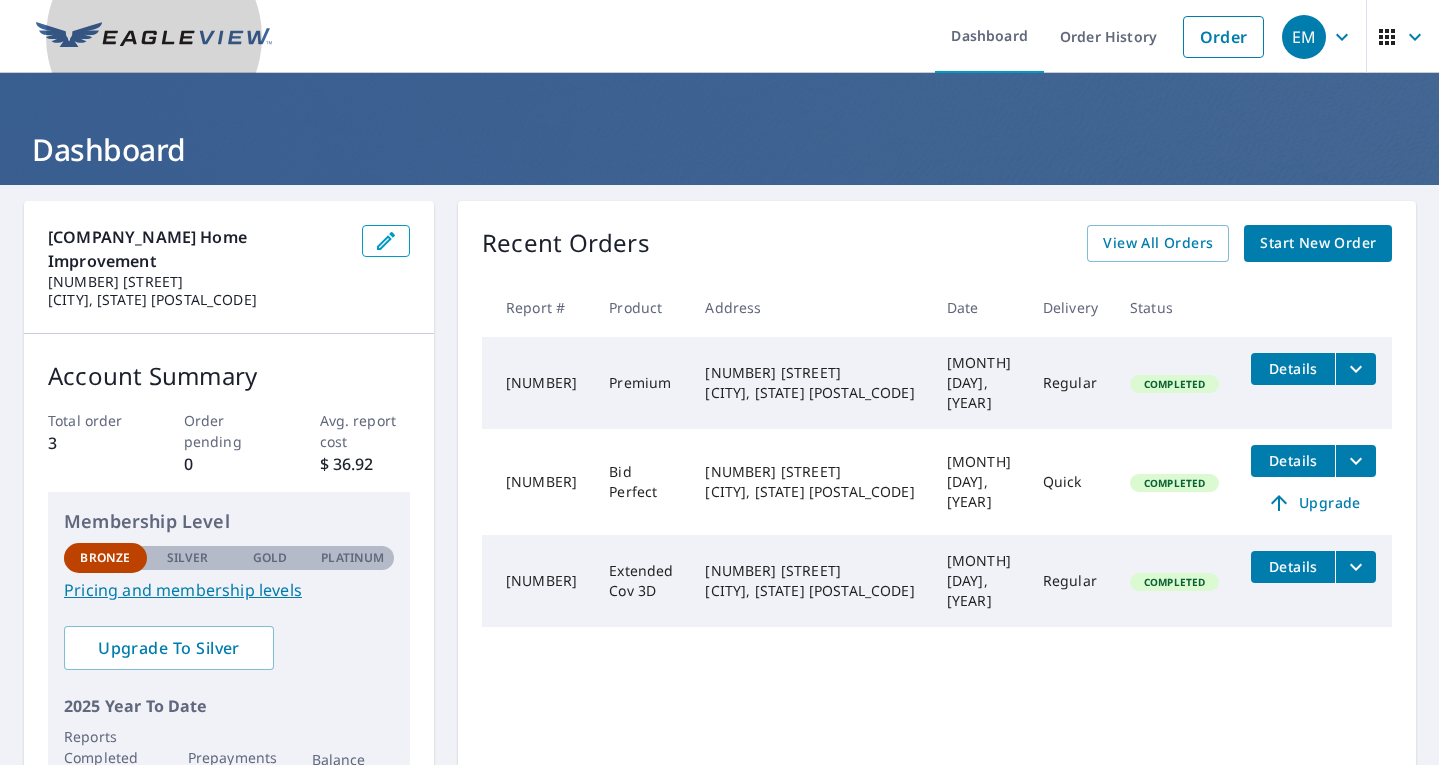 click at bounding box center [154, 37] 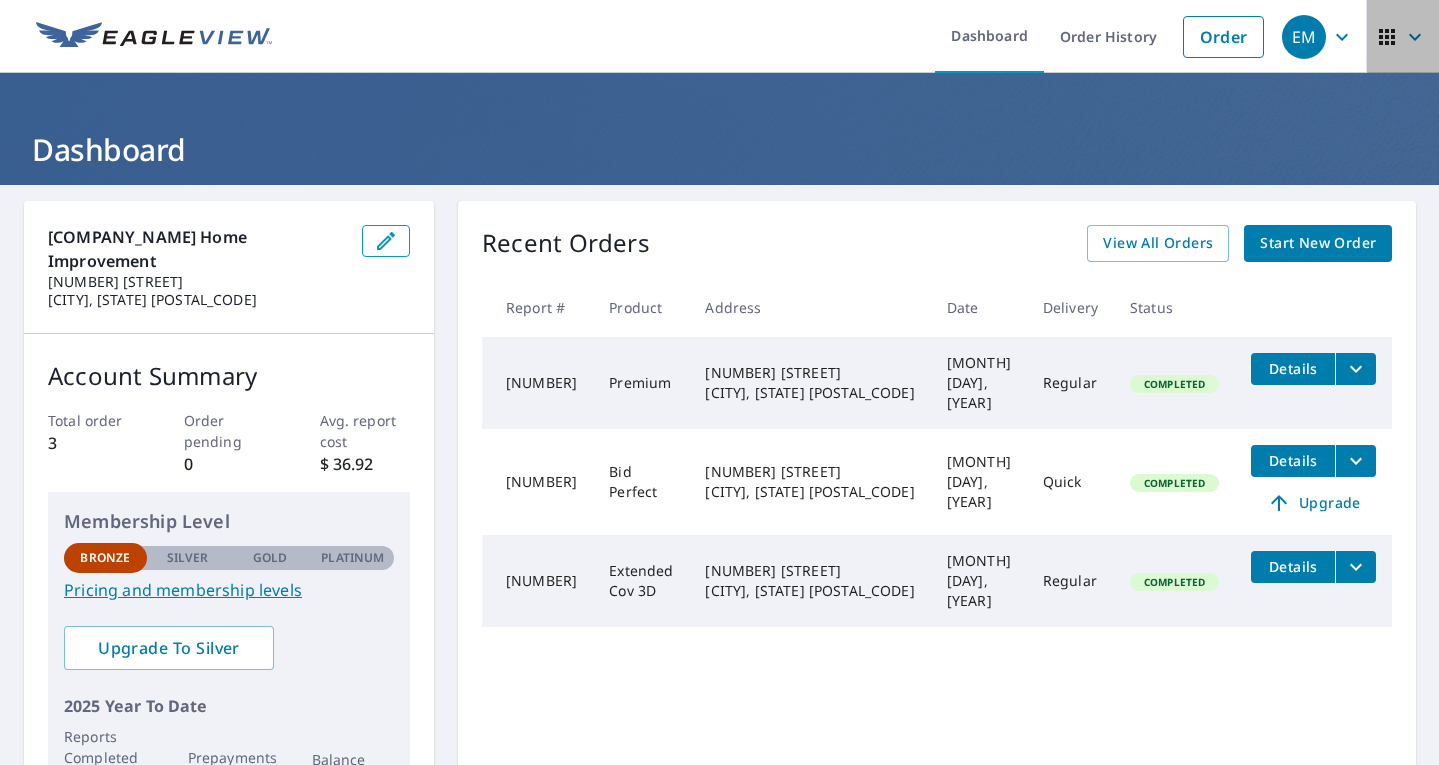 click 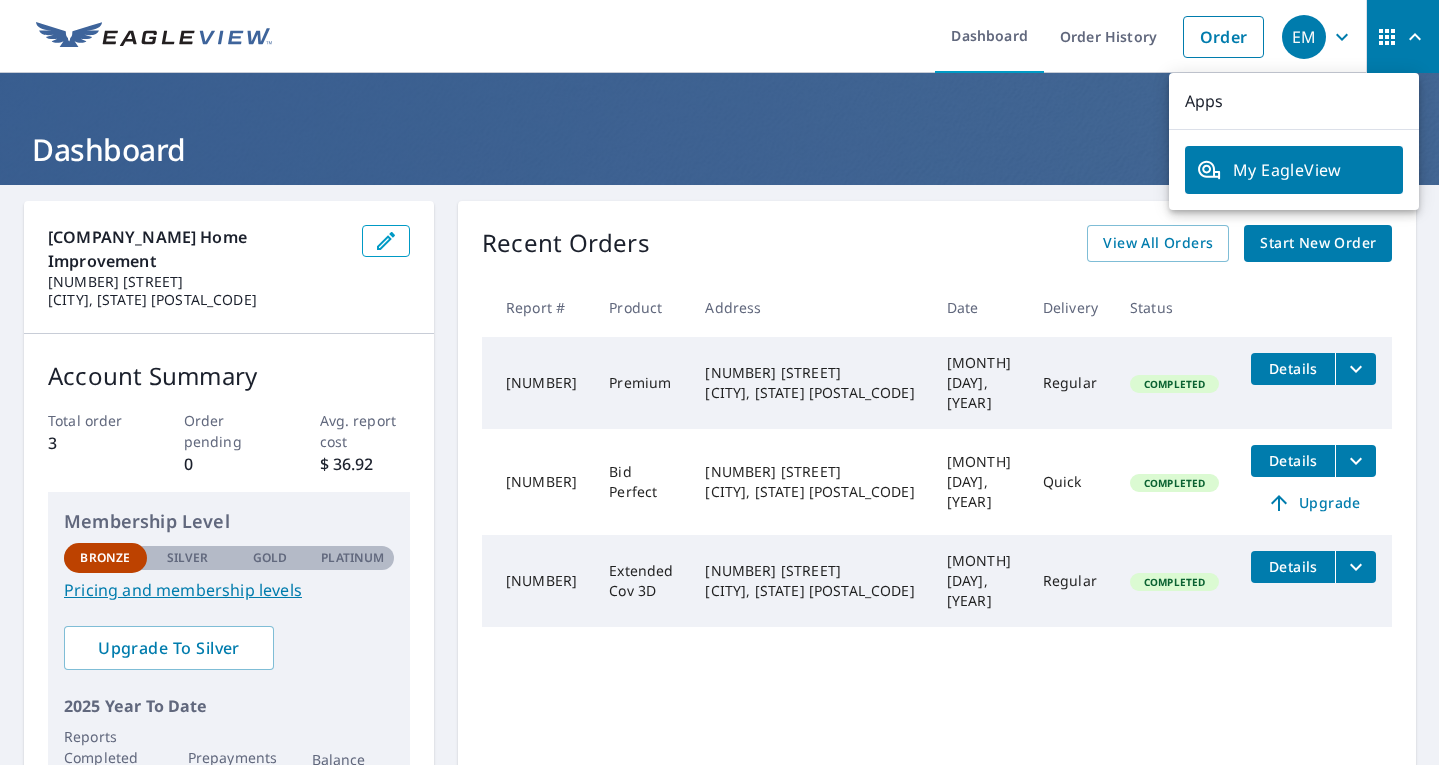 click on "My EagleView" at bounding box center [1294, 170] 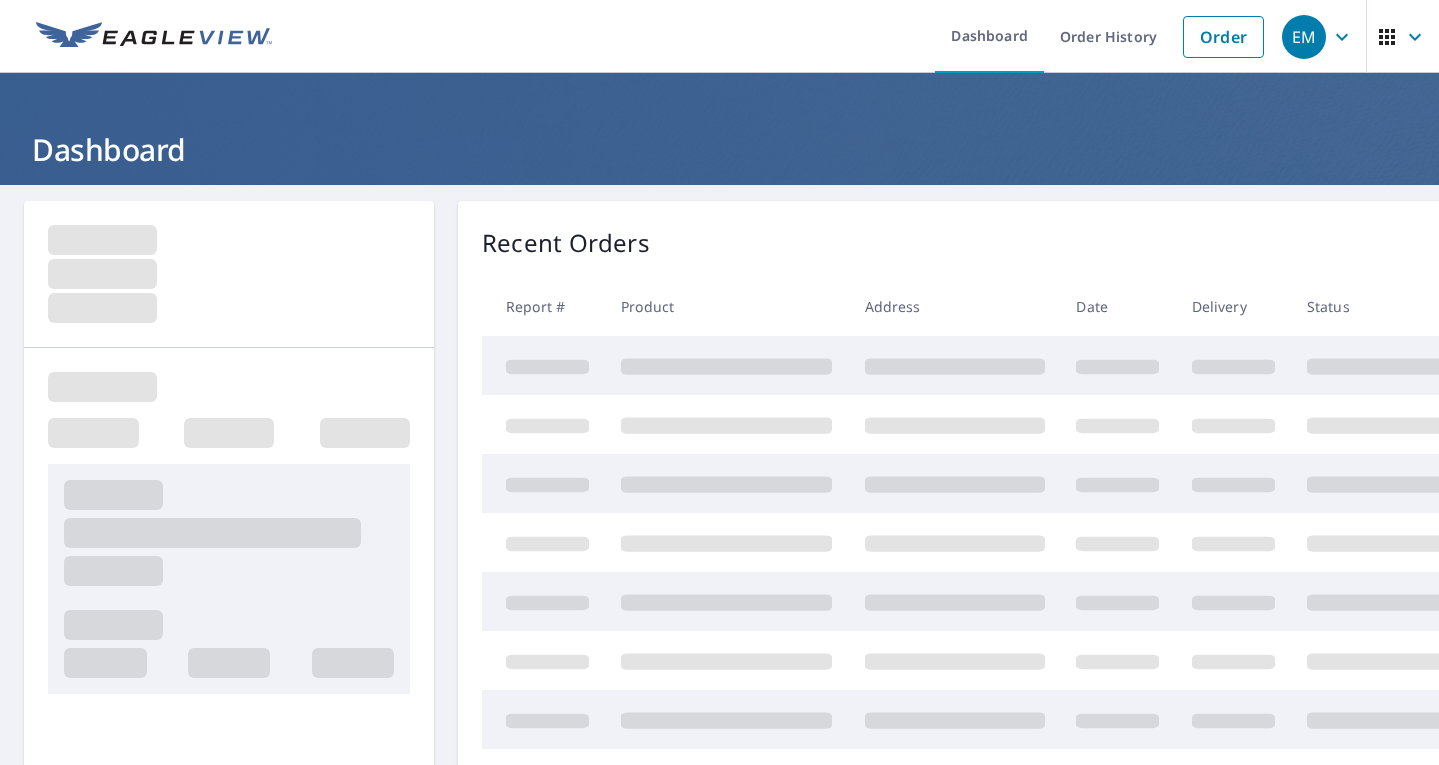 scroll, scrollTop: 0, scrollLeft: 0, axis: both 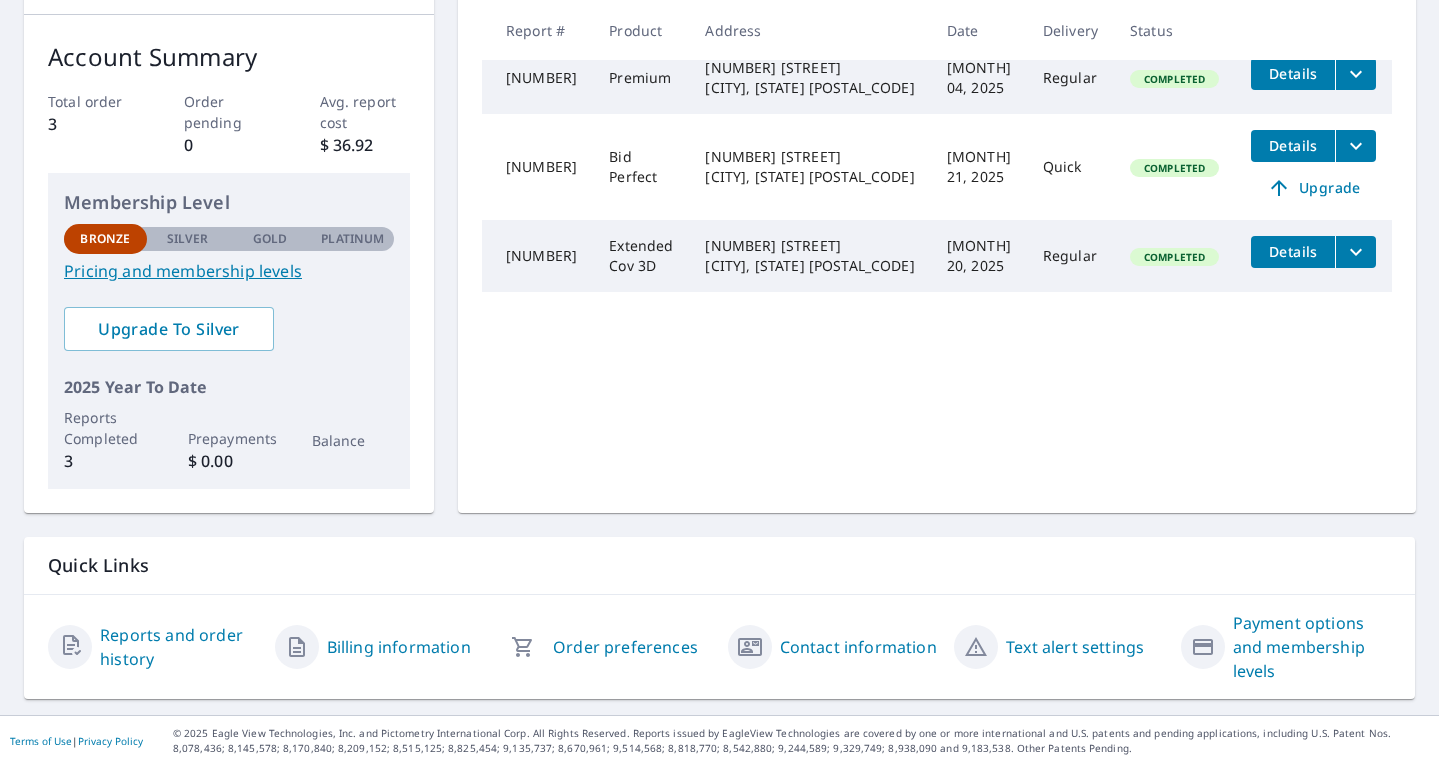 click 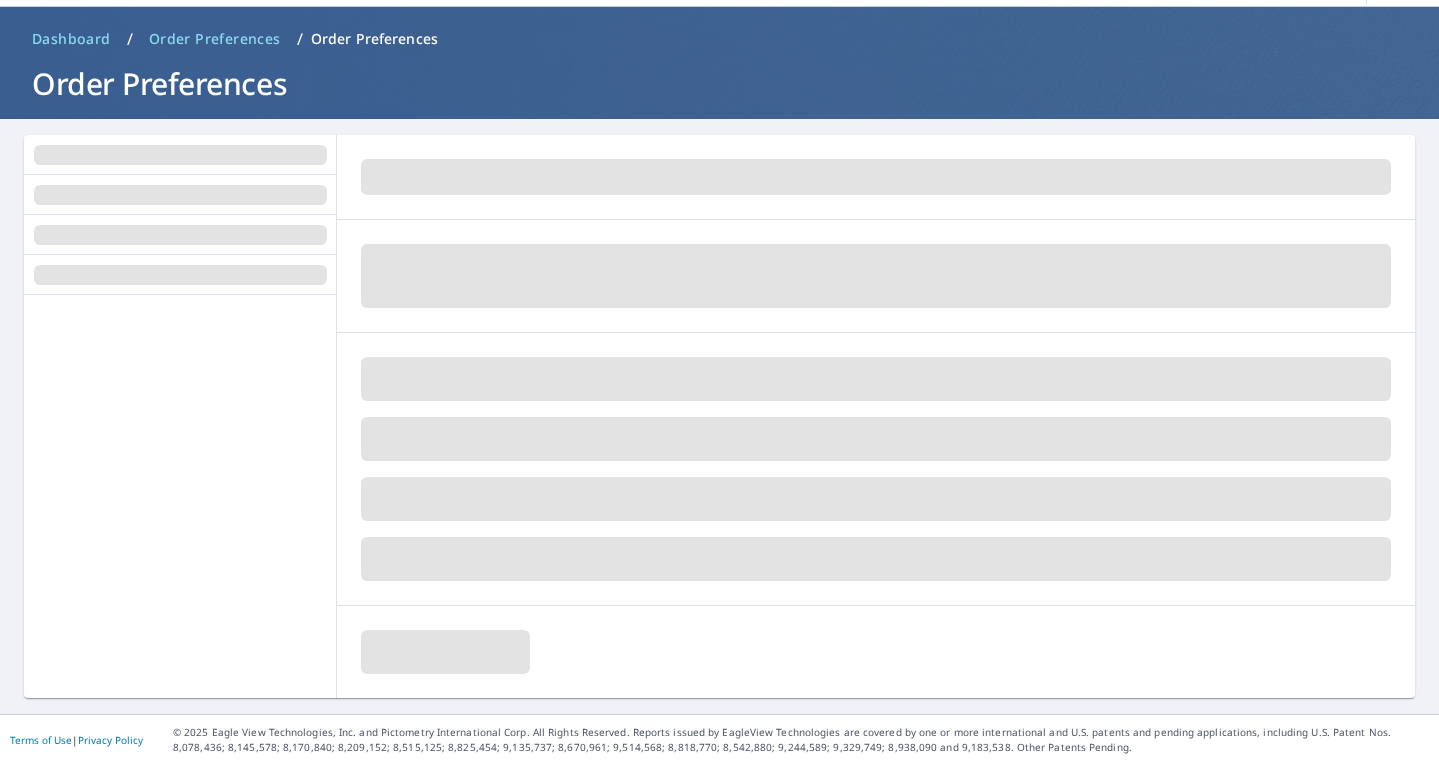 scroll, scrollTop: 66, scrollLeft: 0, axis: vertical 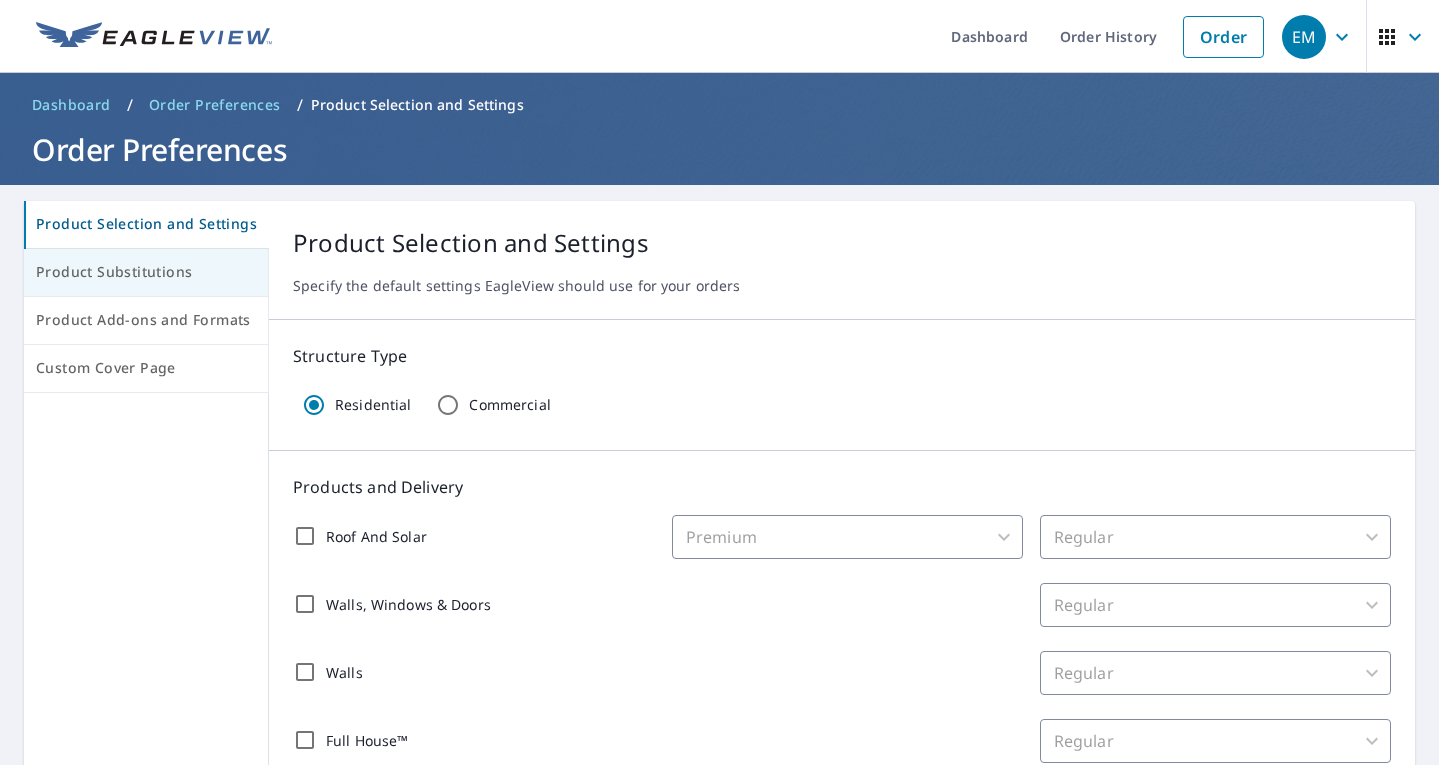 click on "Product Substitutions" at bounding box center [146, 272] 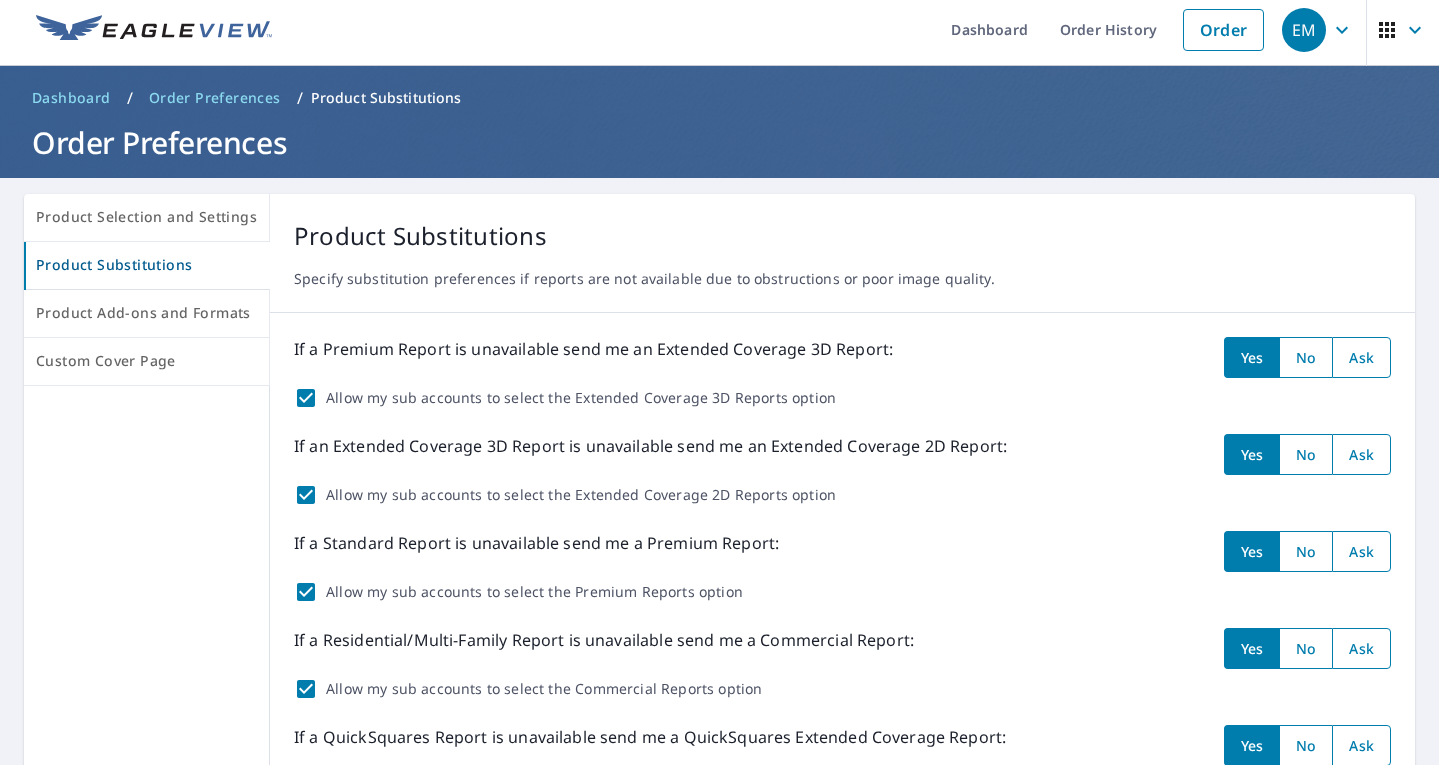scroll, scrollTop: 0, scrollLeft: 0, axis: both 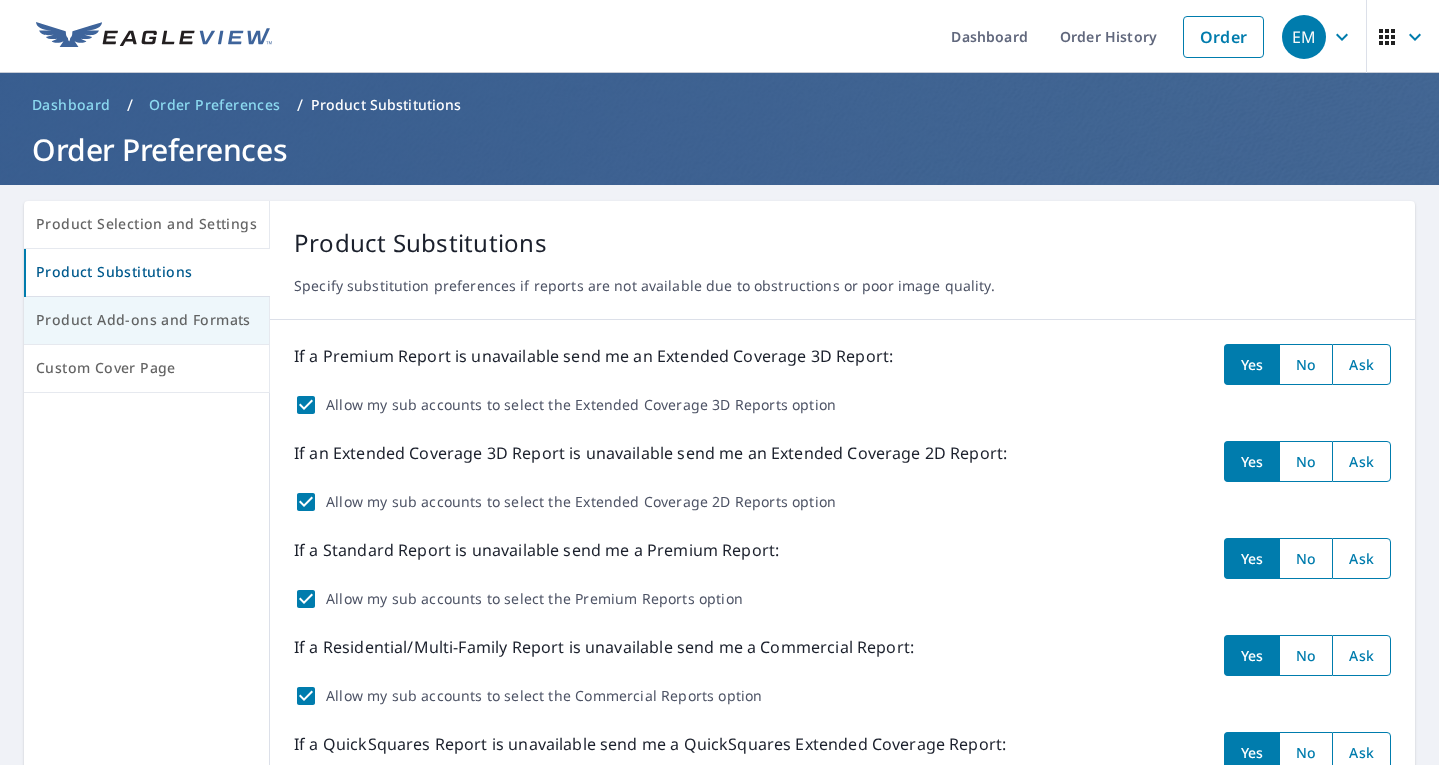 click on "Product Add-ons and Formats" at bounding box center (146, 320) 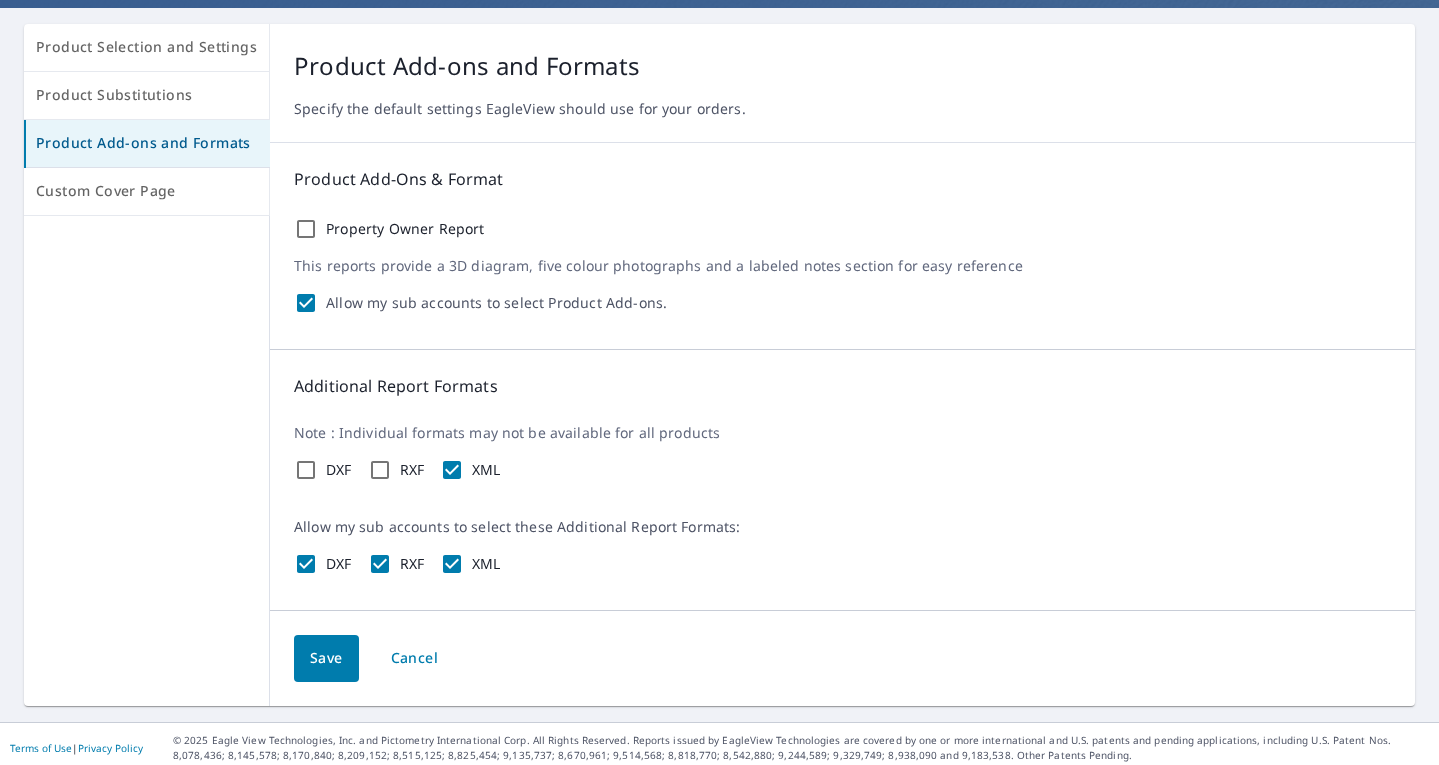 scroll, scrollTop: 184, scrollLeft: 0, axis: vertical 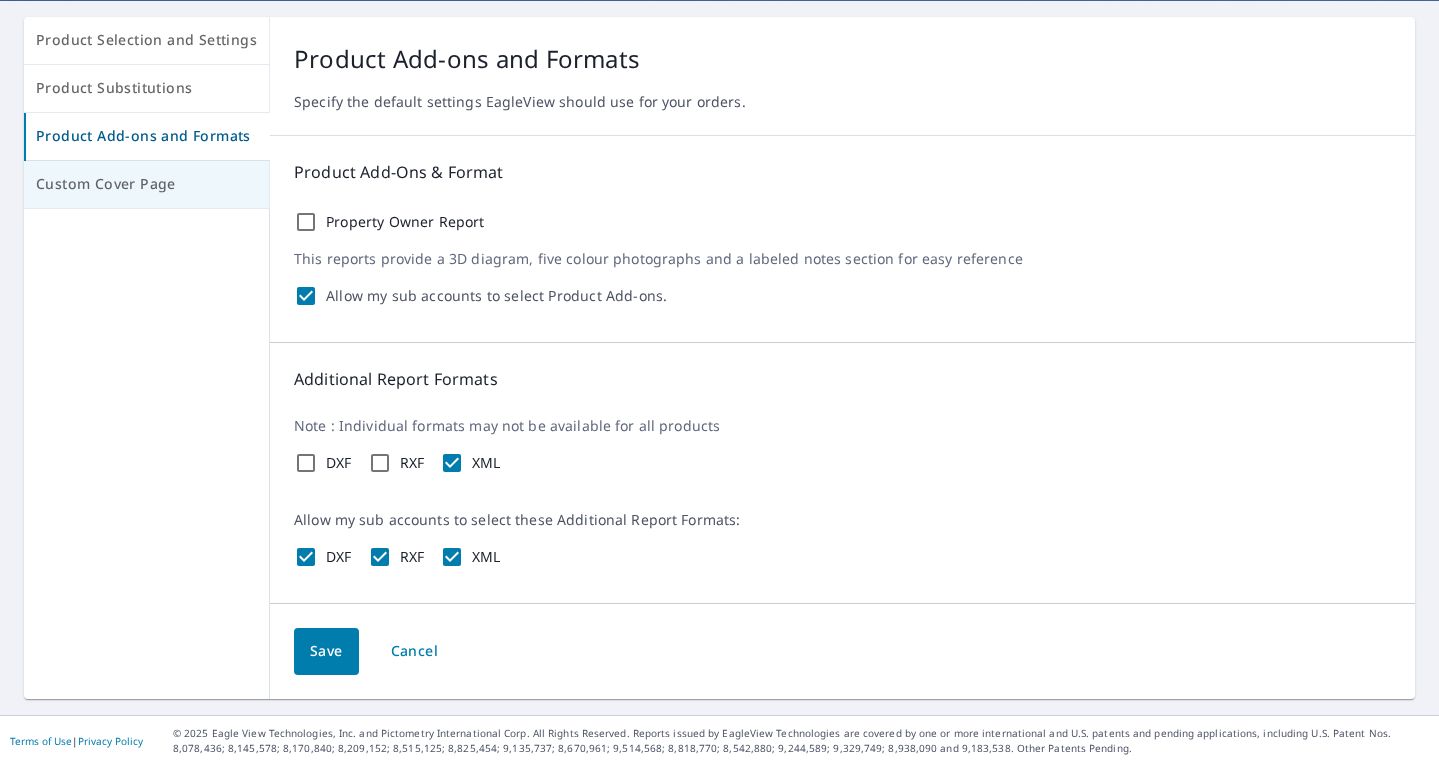 click on "Custom Cover Page" at bounding box center [146, 184] 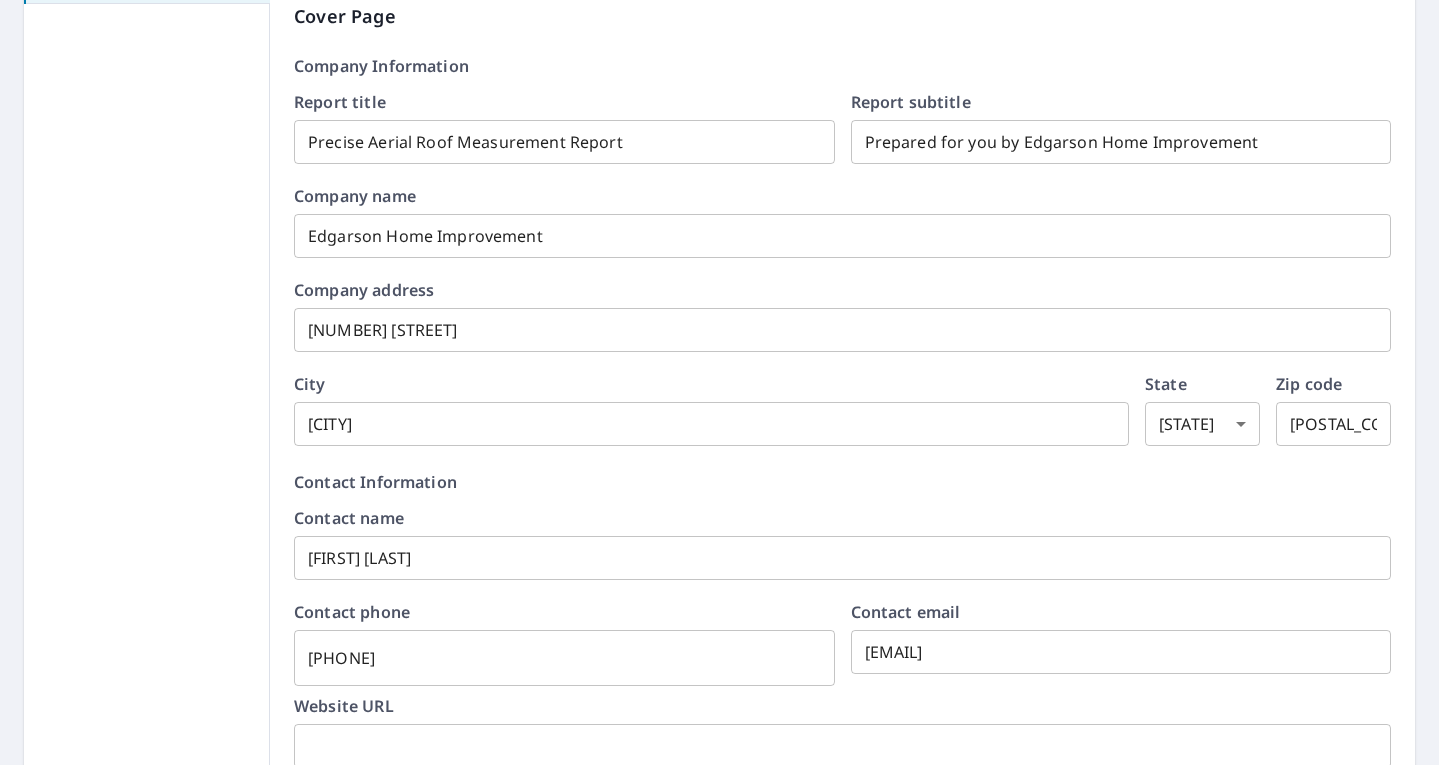 scroll, scrollTop: 0, scrollLeft: 0, axis: both 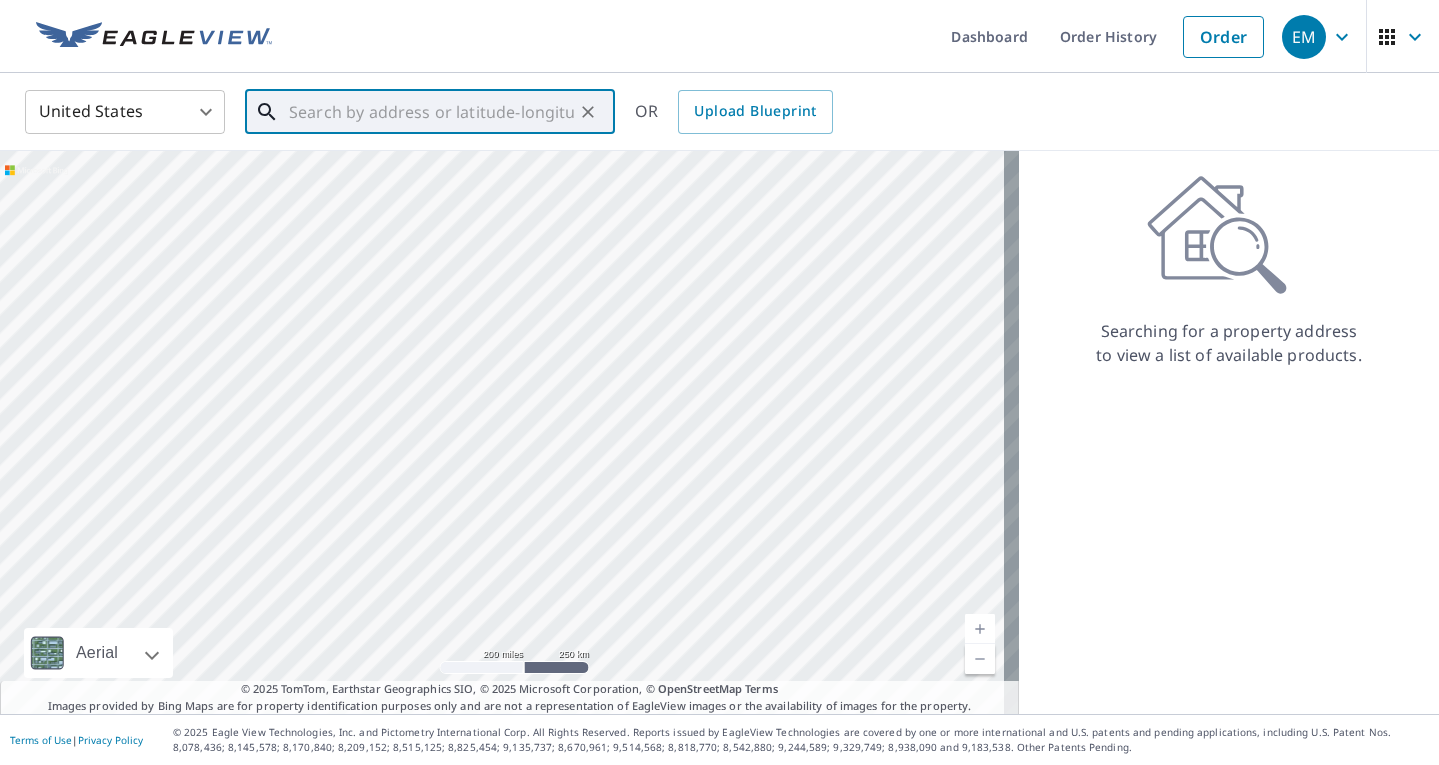 click at bounding box center (431, 112) 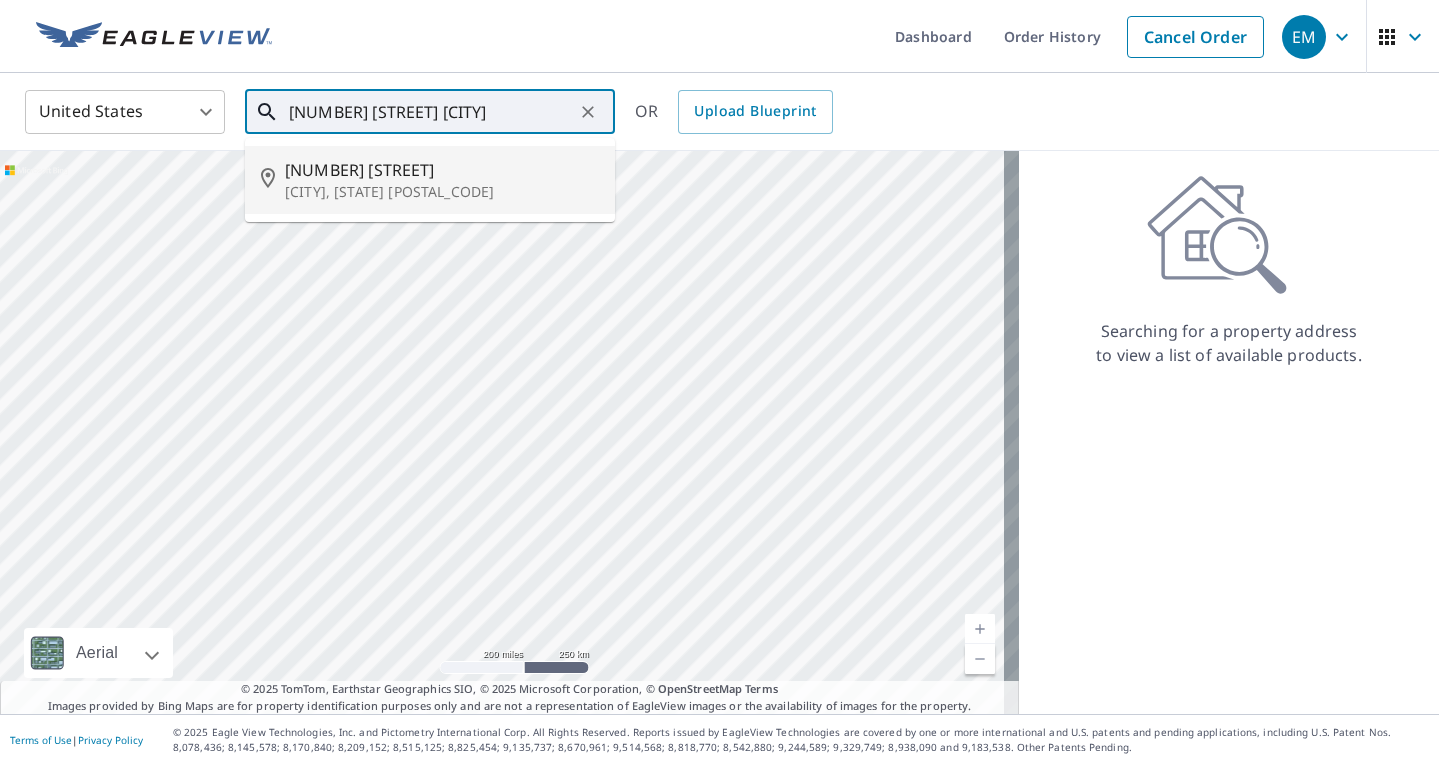 click on "[NUMBER] [STREET]" at bounding box center (442, 170) 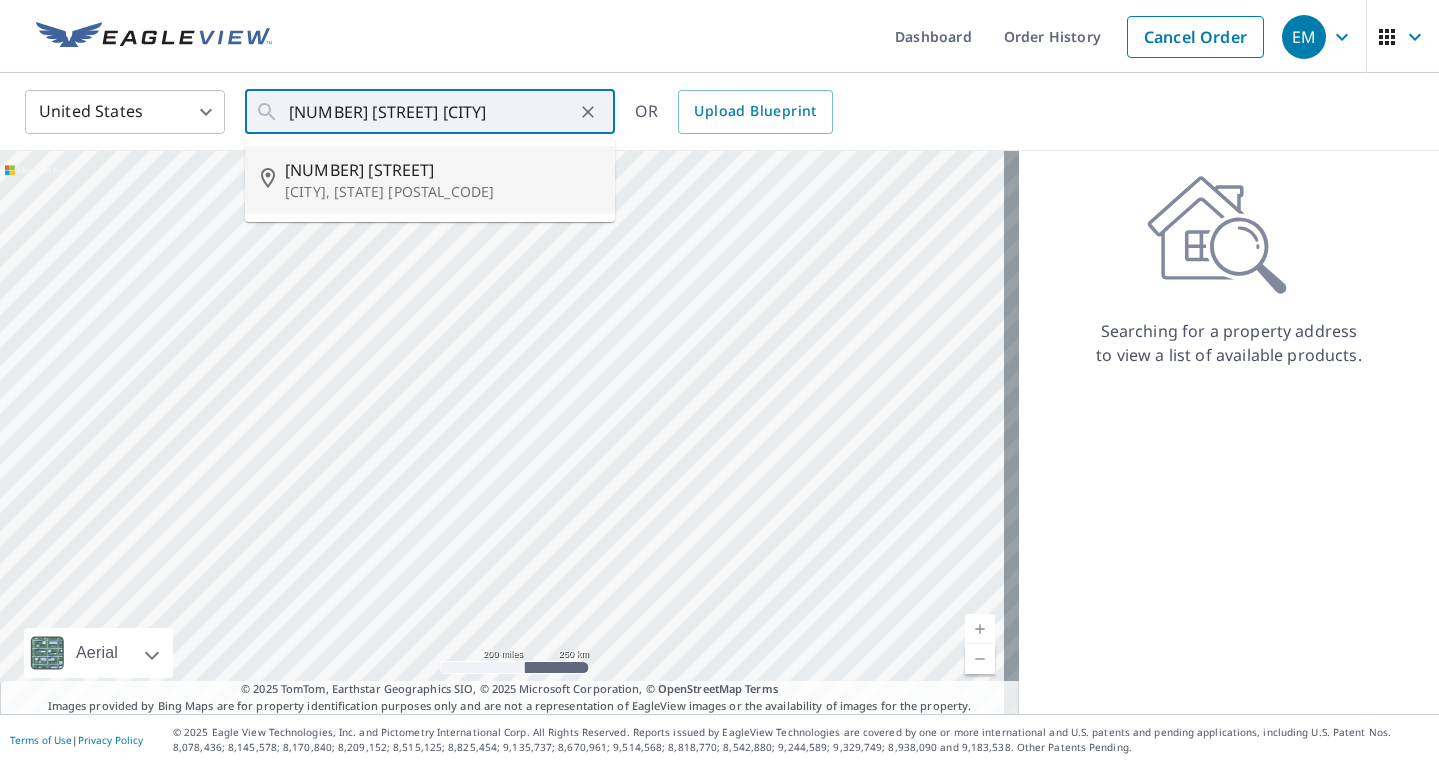 type on "[NUMBER] [STREET] [CITY], [STATE] [POSTAL_CODE]" 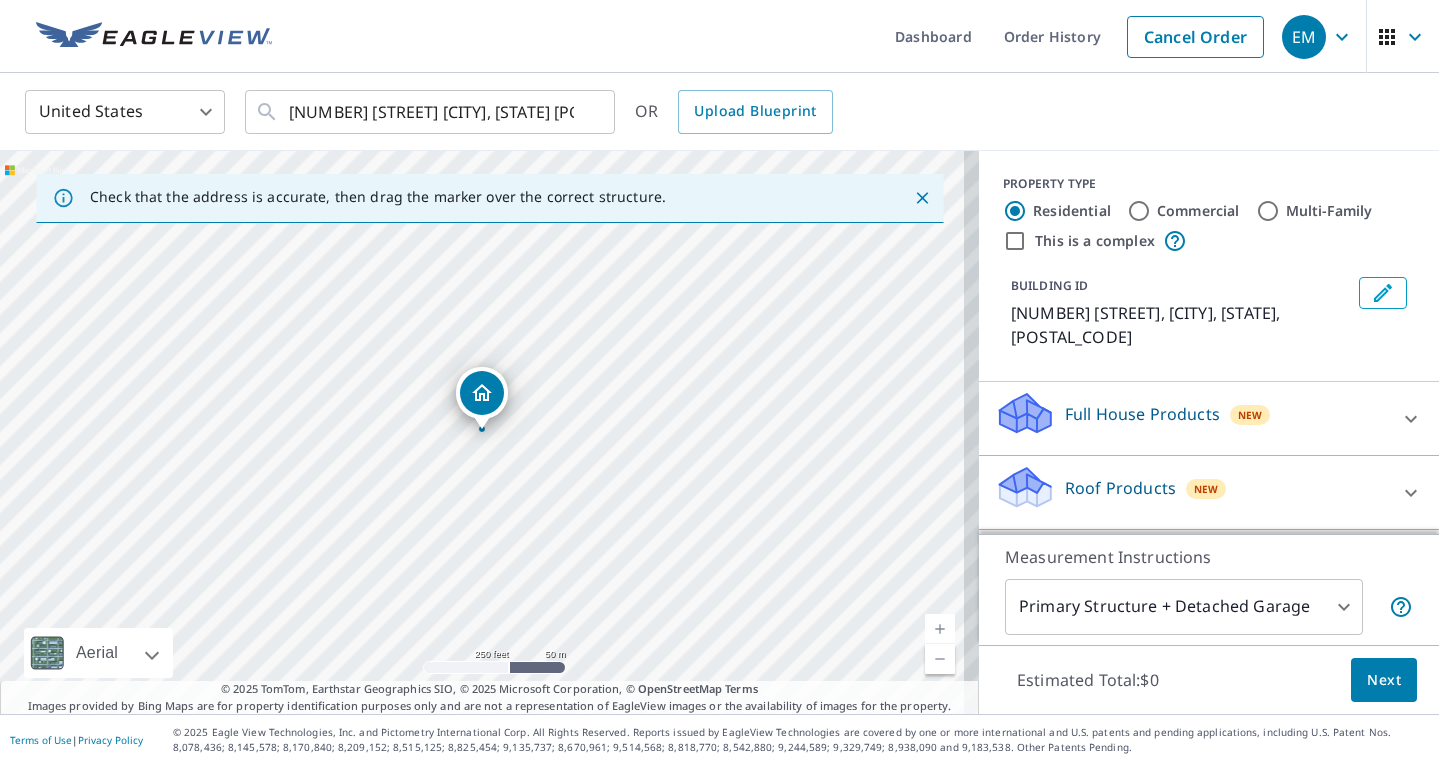 click on "Next" at bounding box center [1384, 680] 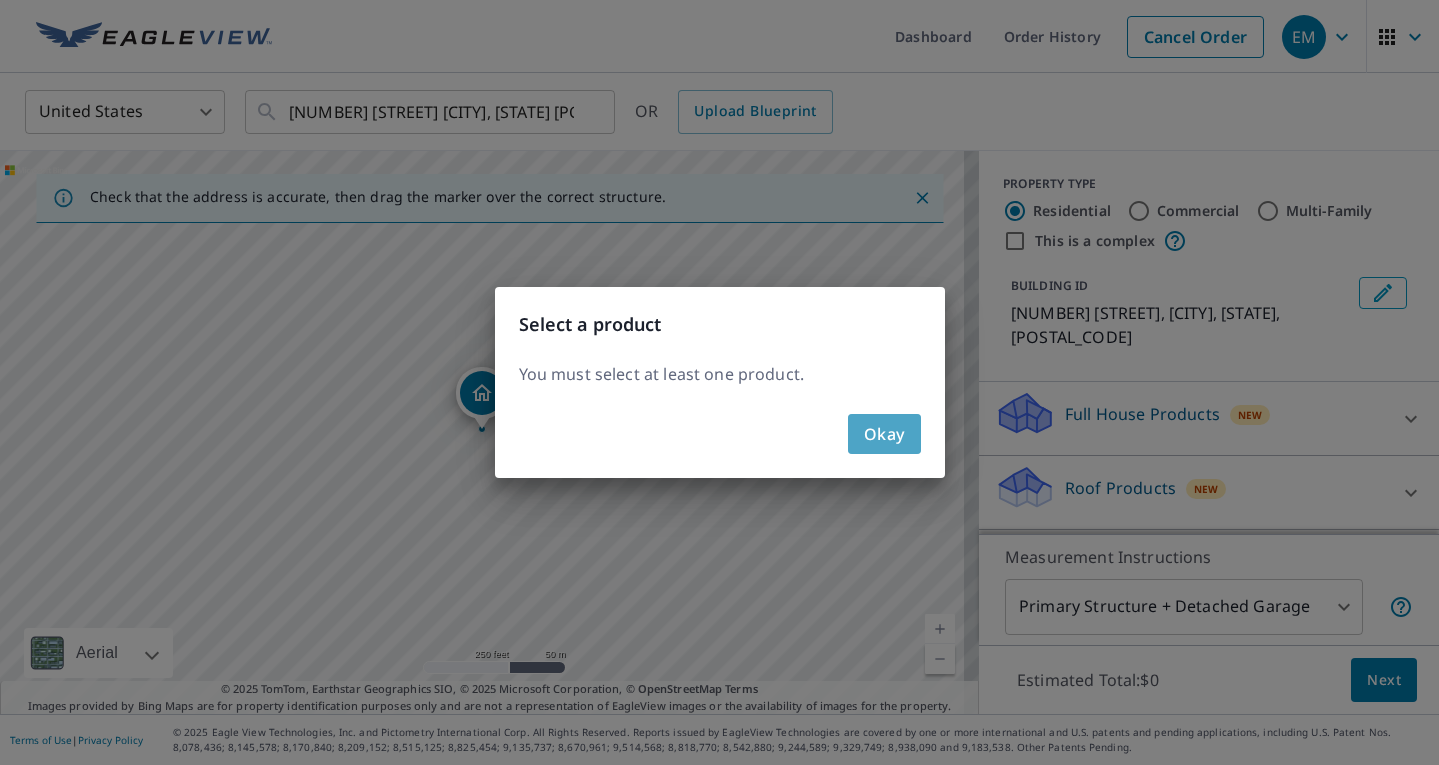 click on "Okay" at bounding box center [884, 434] 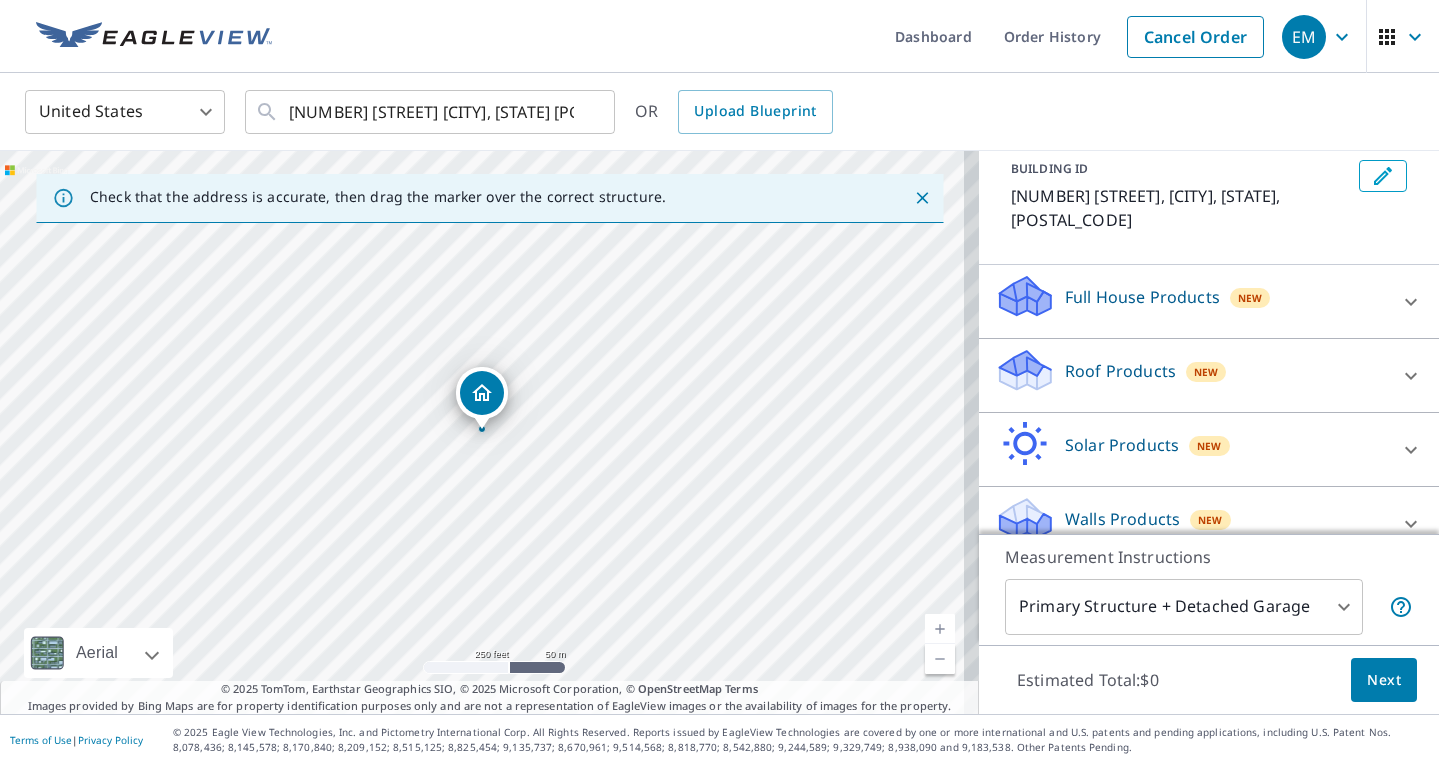 scroll, scrollTop: 120, scrollLeft: 0, axis: vertical 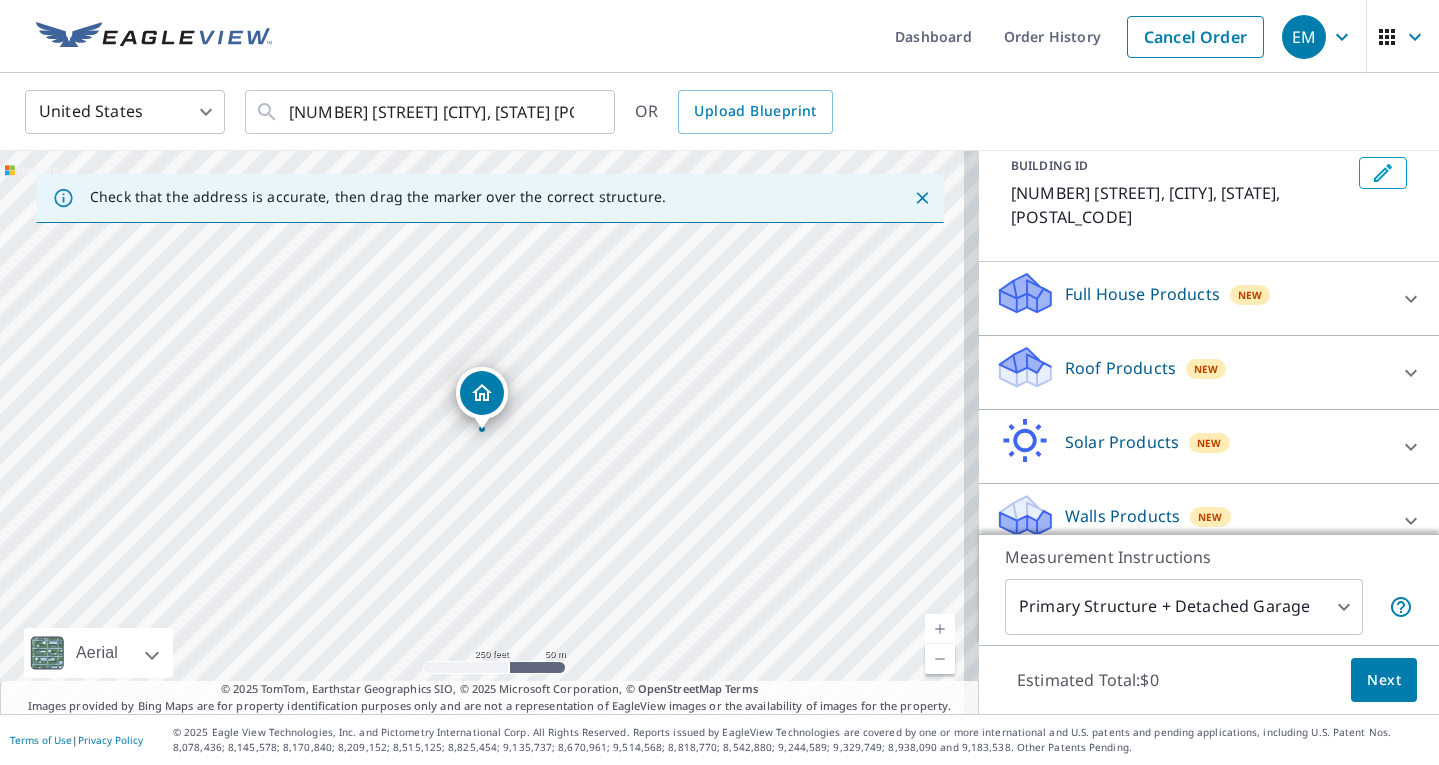 click on "Full House Products New" at bounding box center (1191, 298) 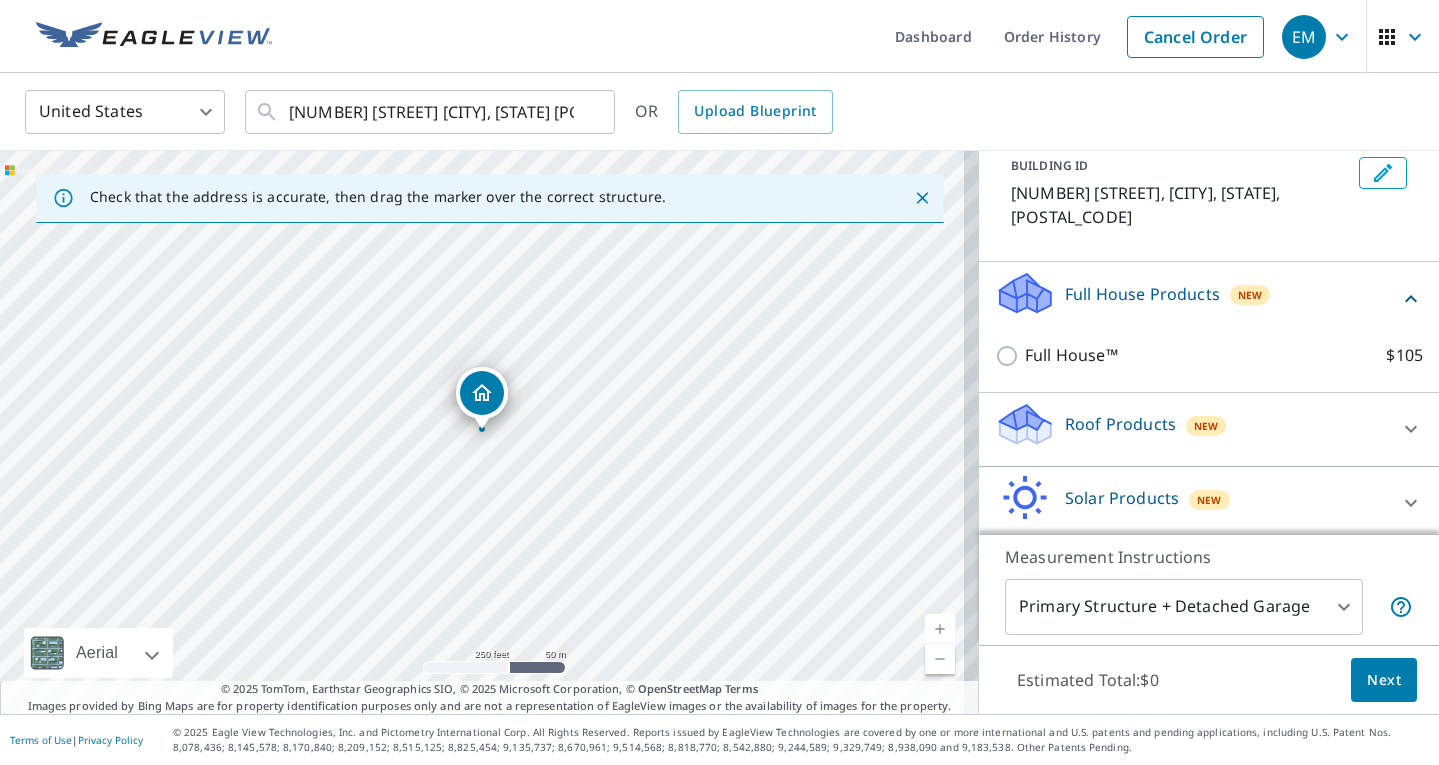 click on "Full House Products New" at bounding box center [1197, 298] 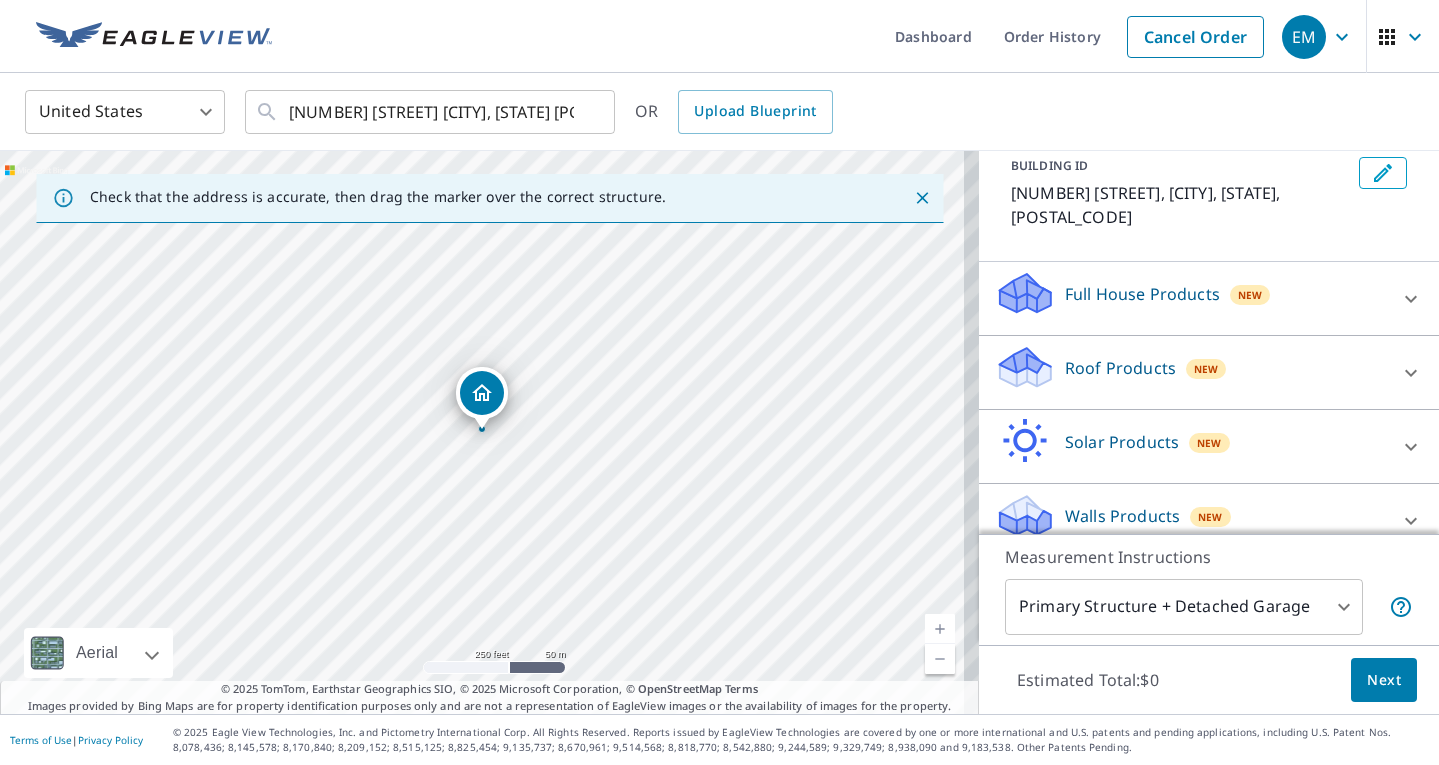 click 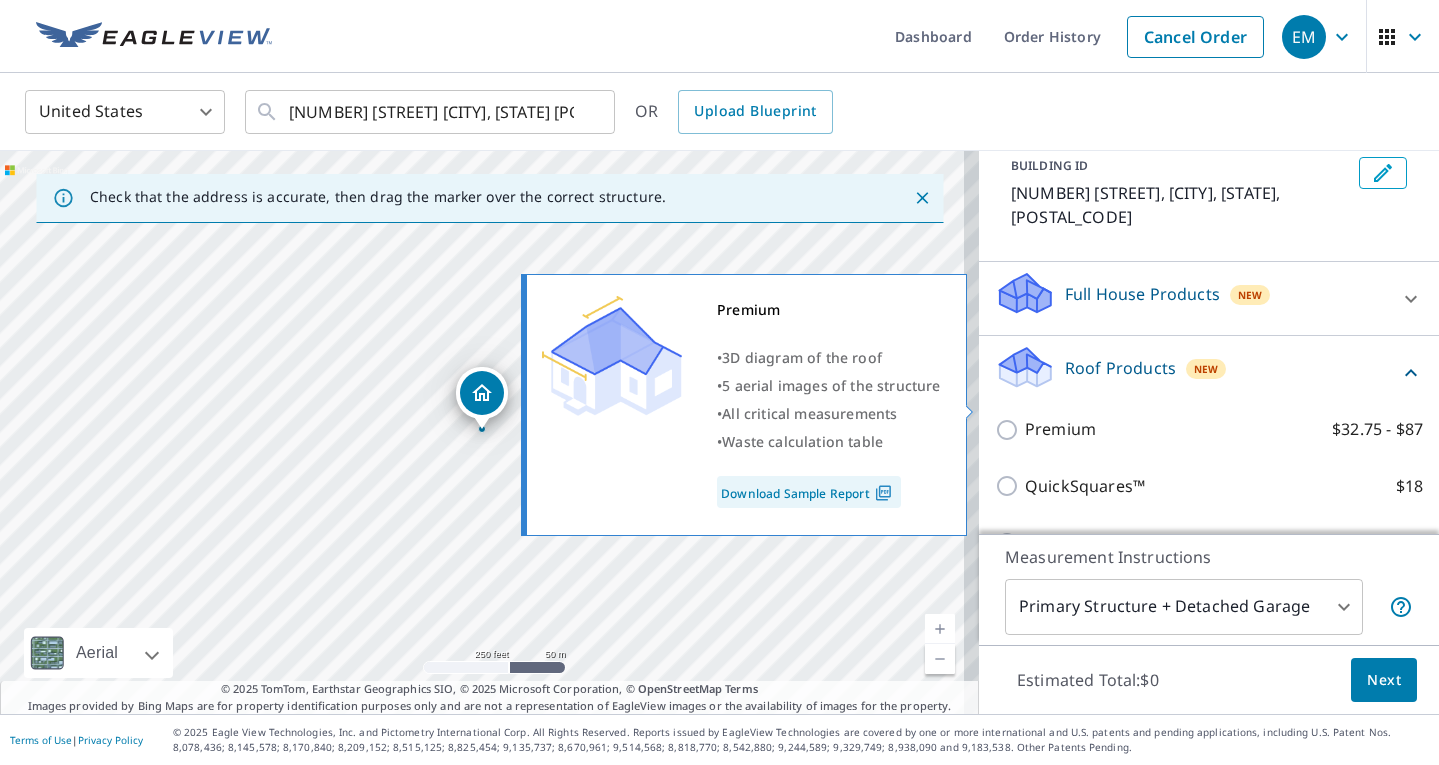 click on "Premium $32.75 - $87" at bounding box center (1010, 430) 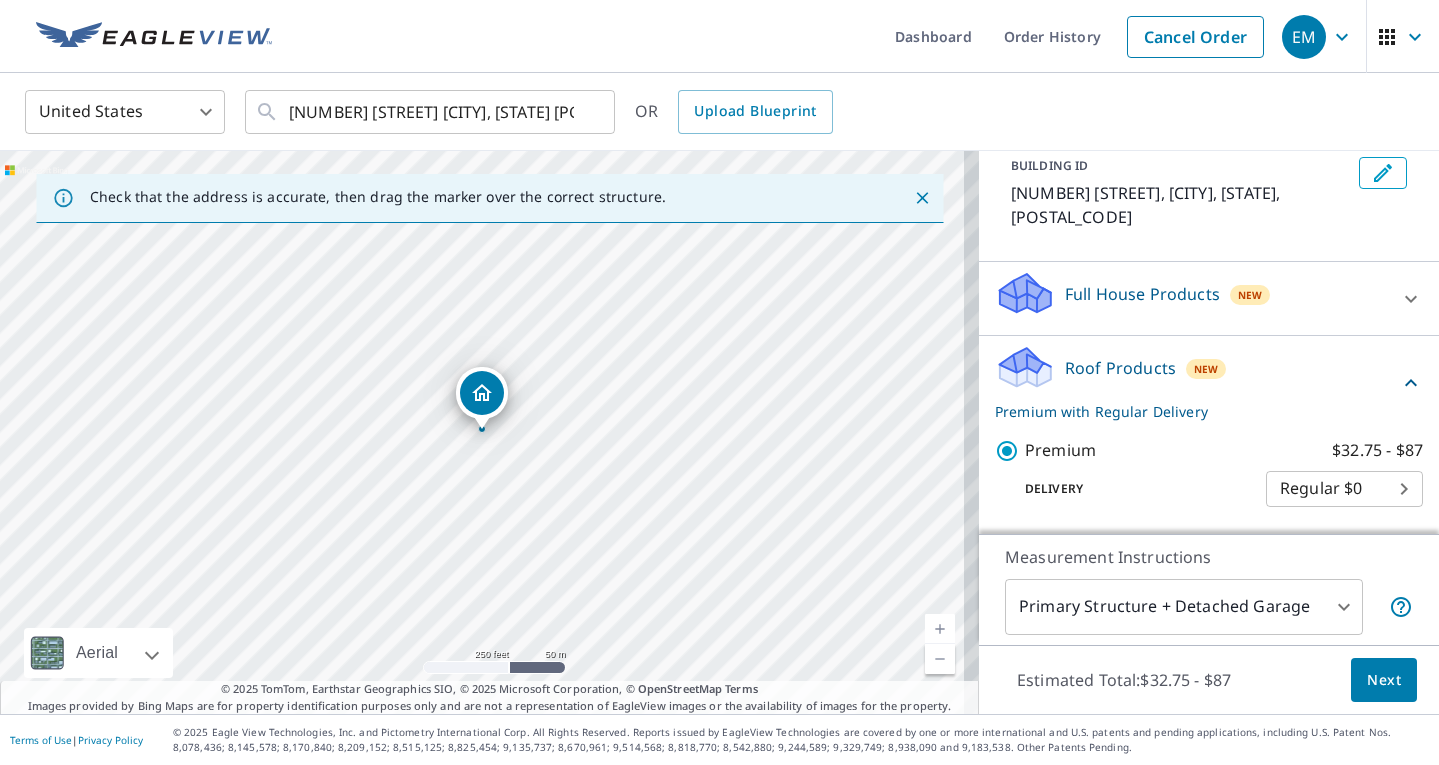 click on "Next" at bounding box center [1384, 680] 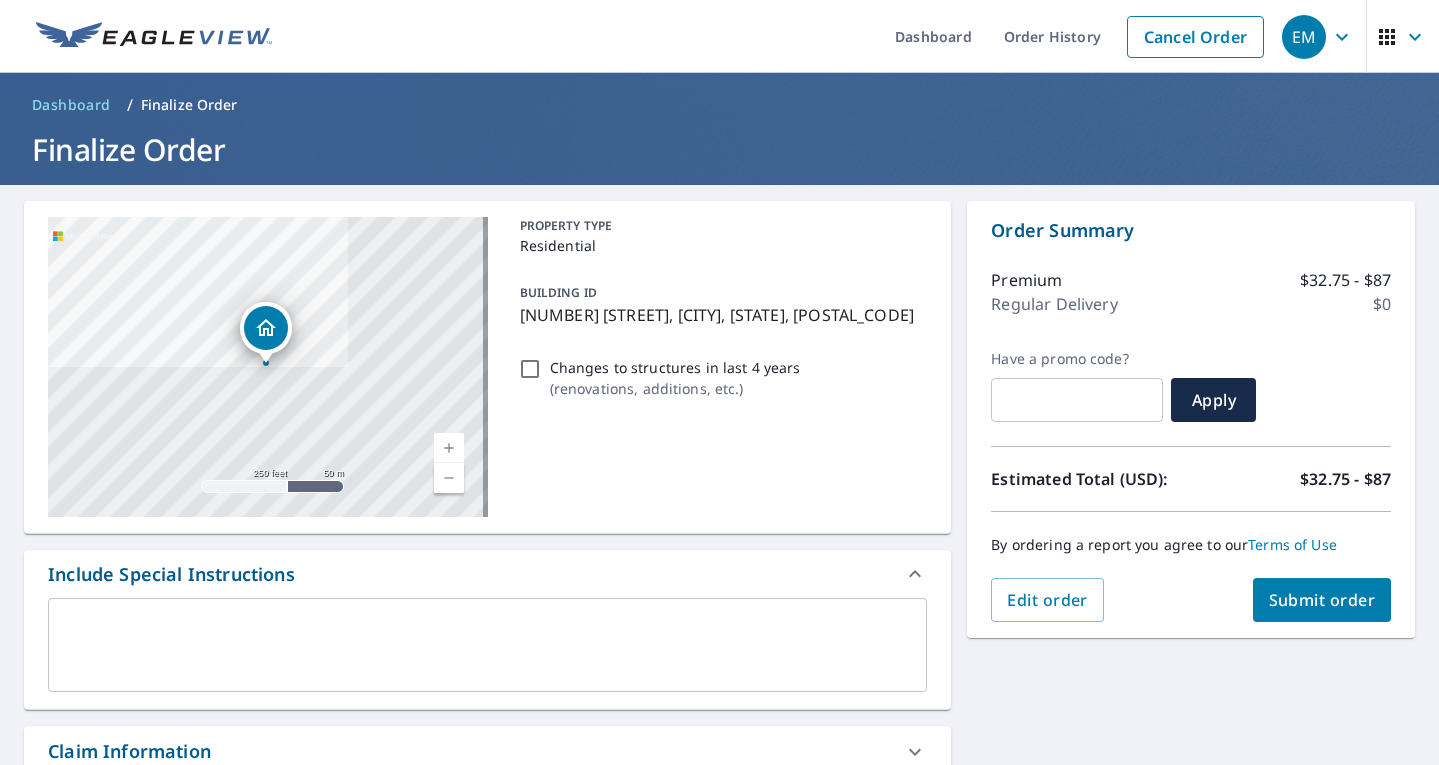 click at bounding box center [449, 448] 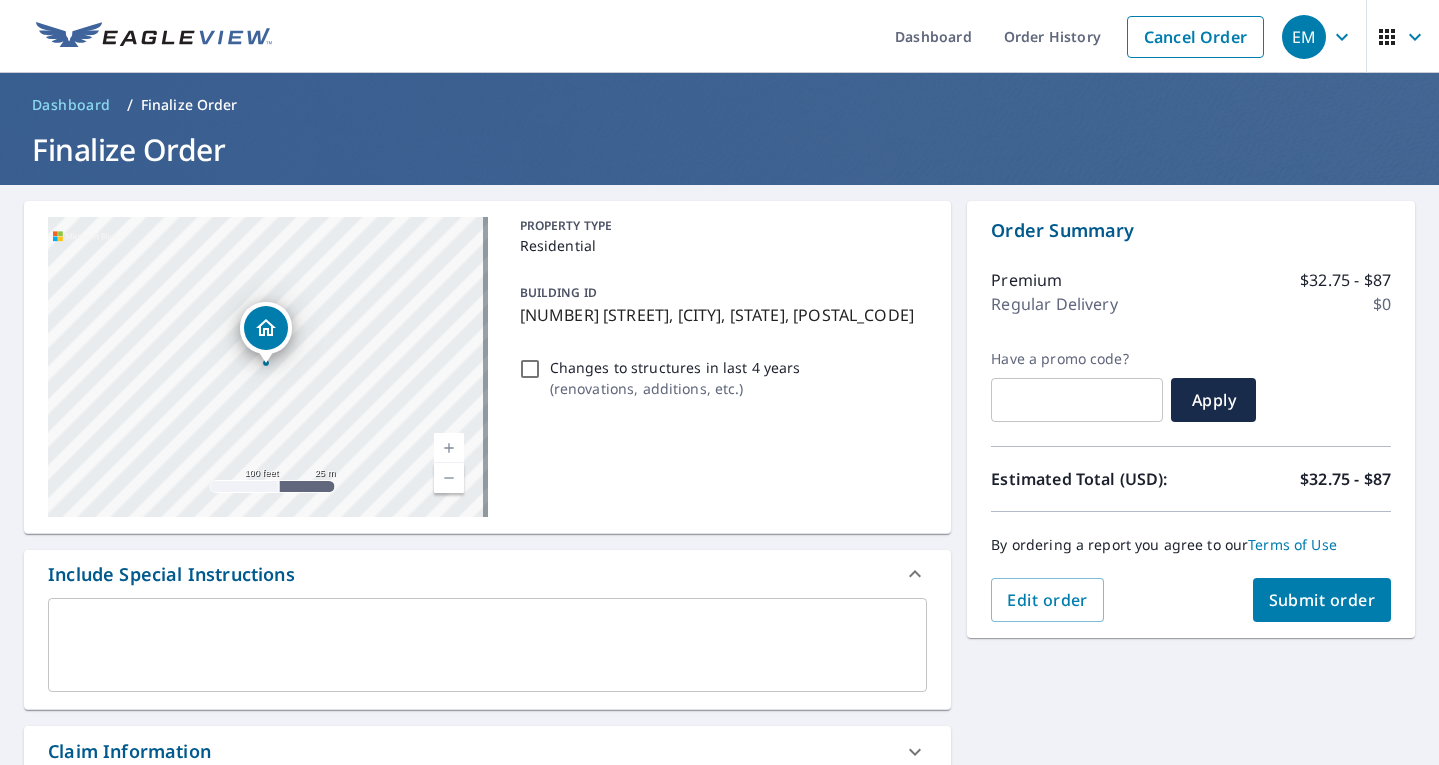 click at bounding box center (449, 448) 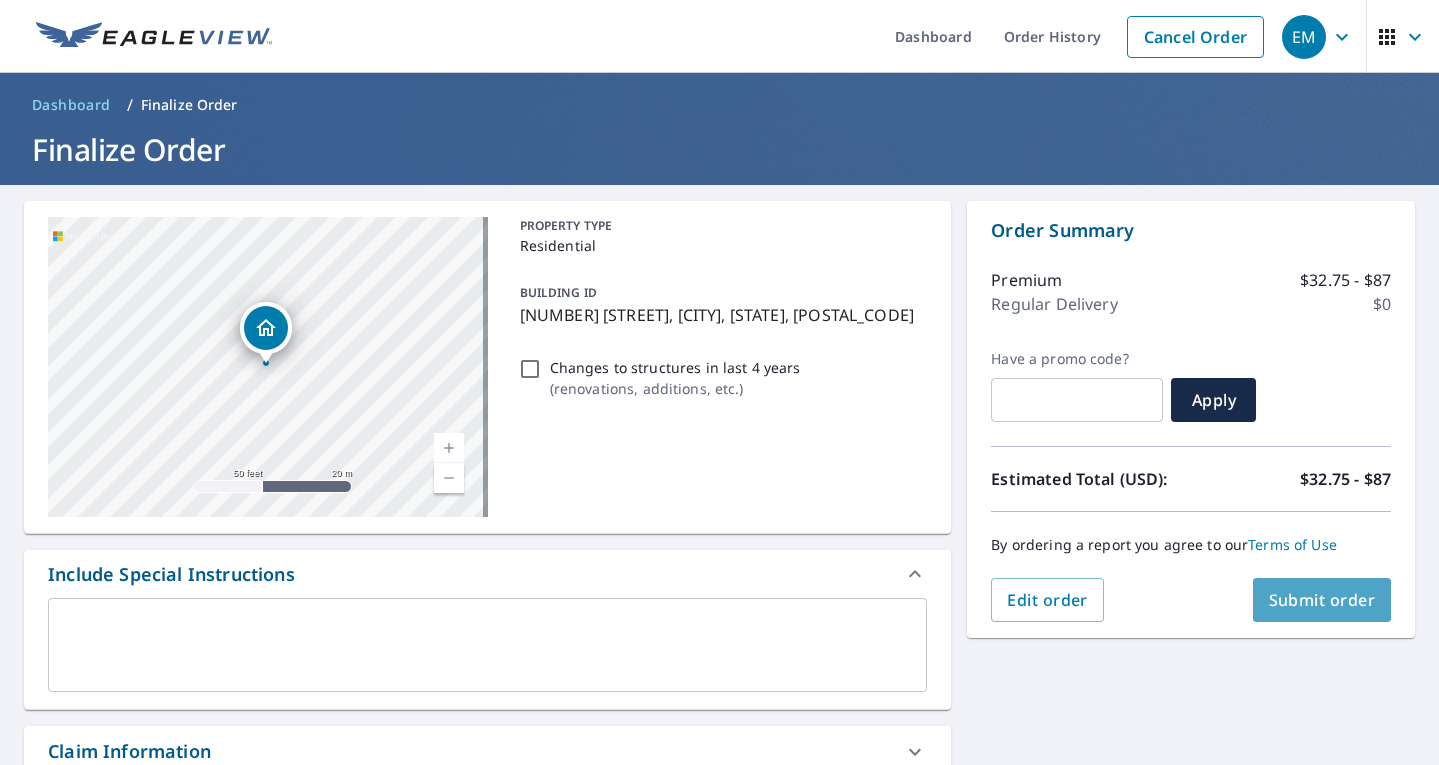 click on "Submit order" at bounding box center (1322, 600) 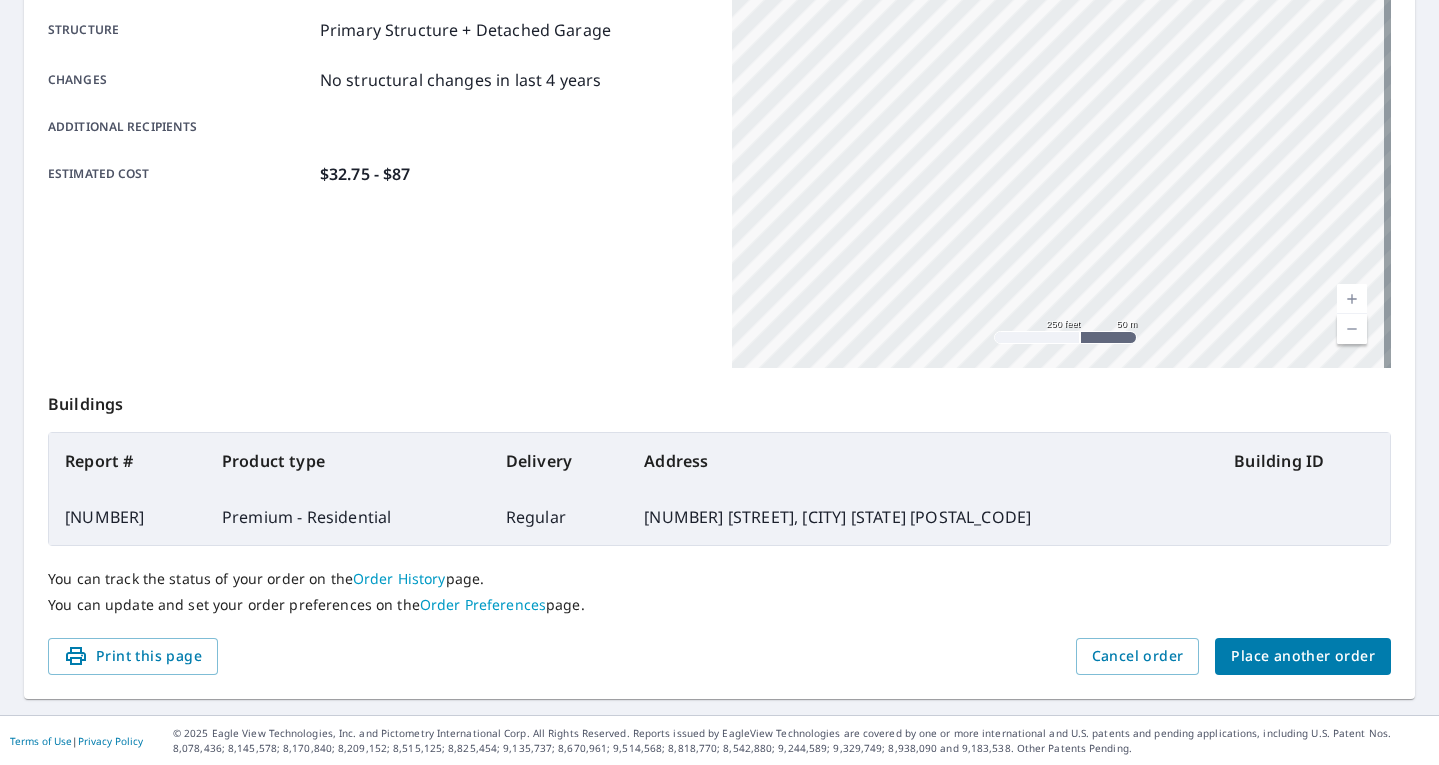 scroll, scrollTop: 0, scrollLeft: 0, axis: both 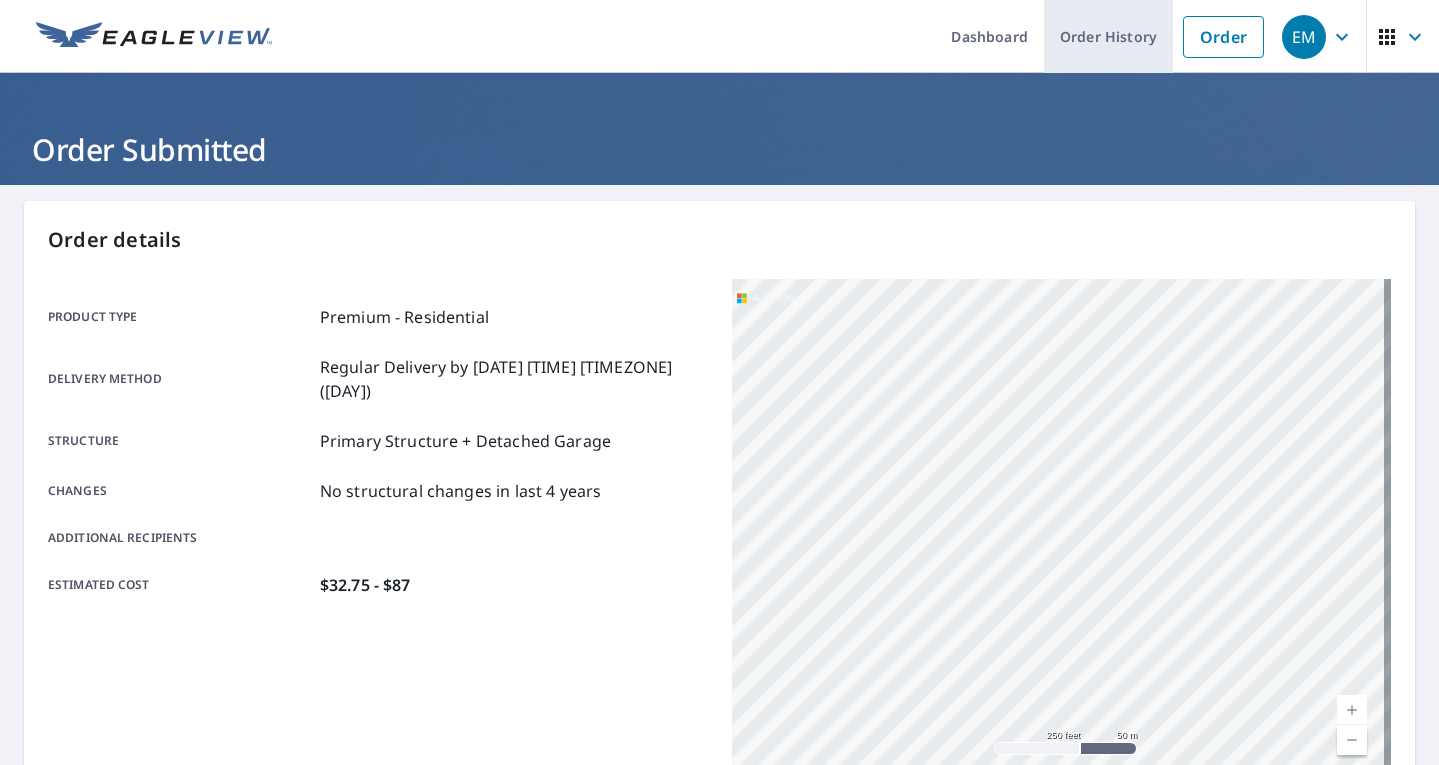 click on "Order History" at bounding box center [1108, 36] 